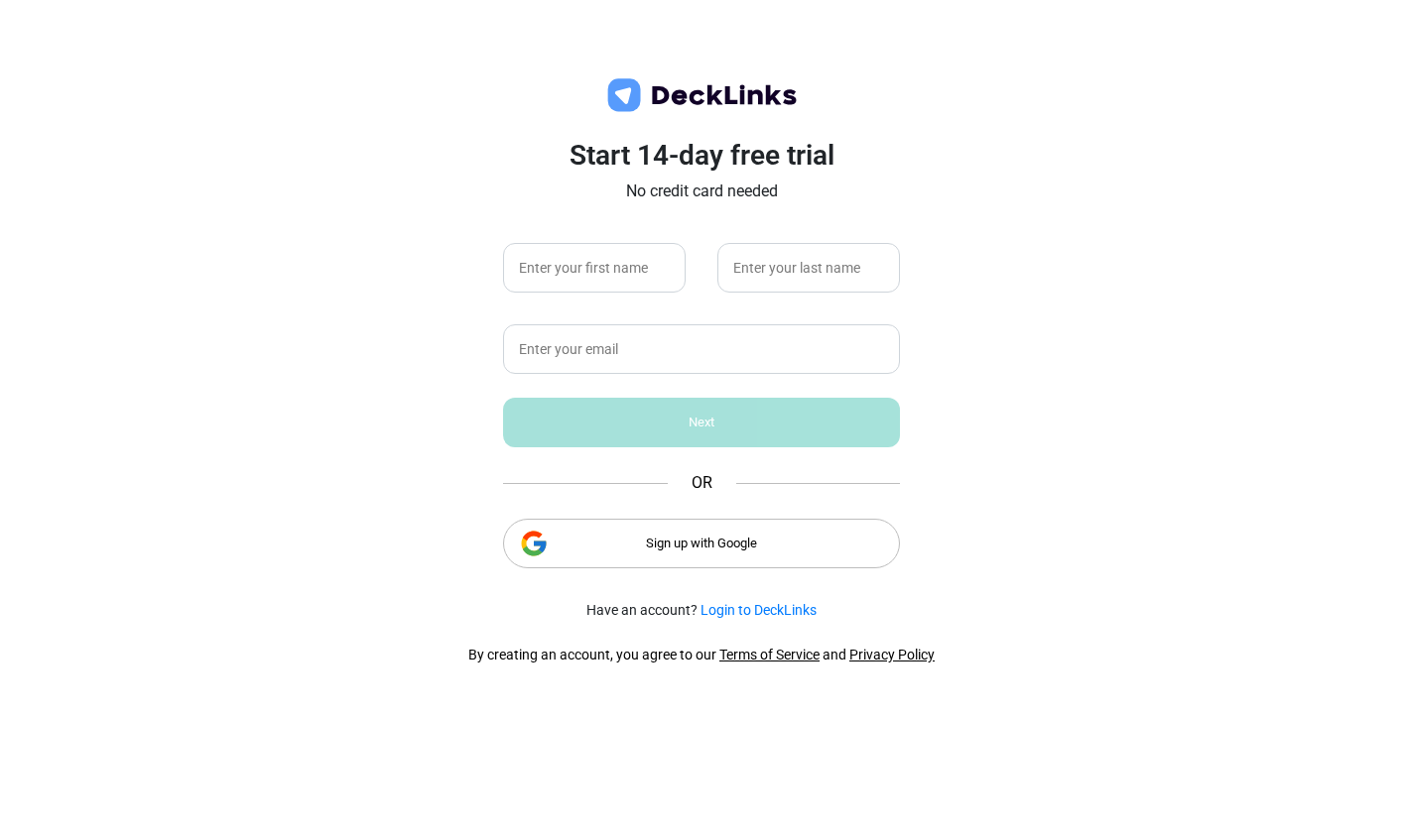 scroll, scrollTop: 0, scrollLeft: 0, axis: both 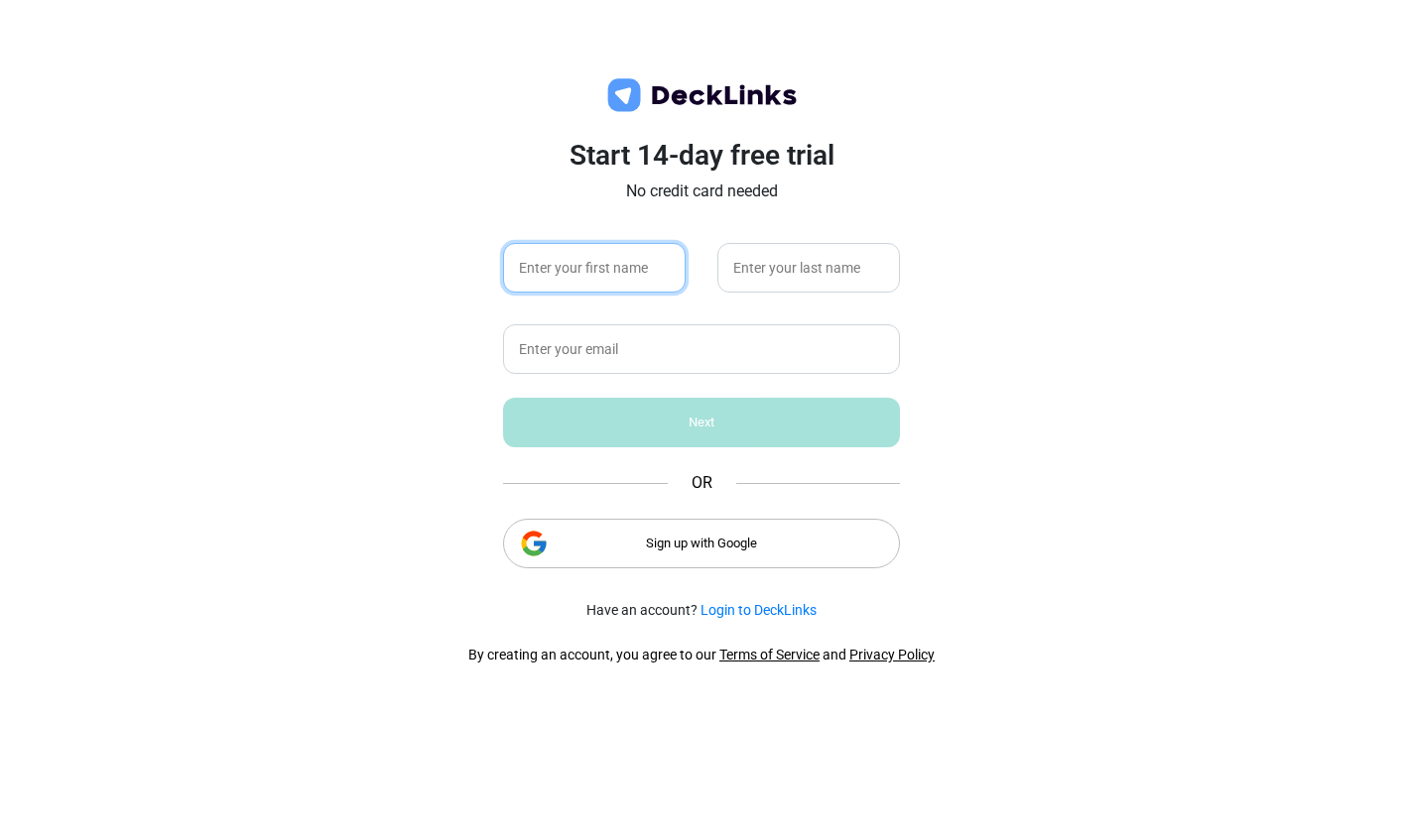 click at bounding box center (594, 268) 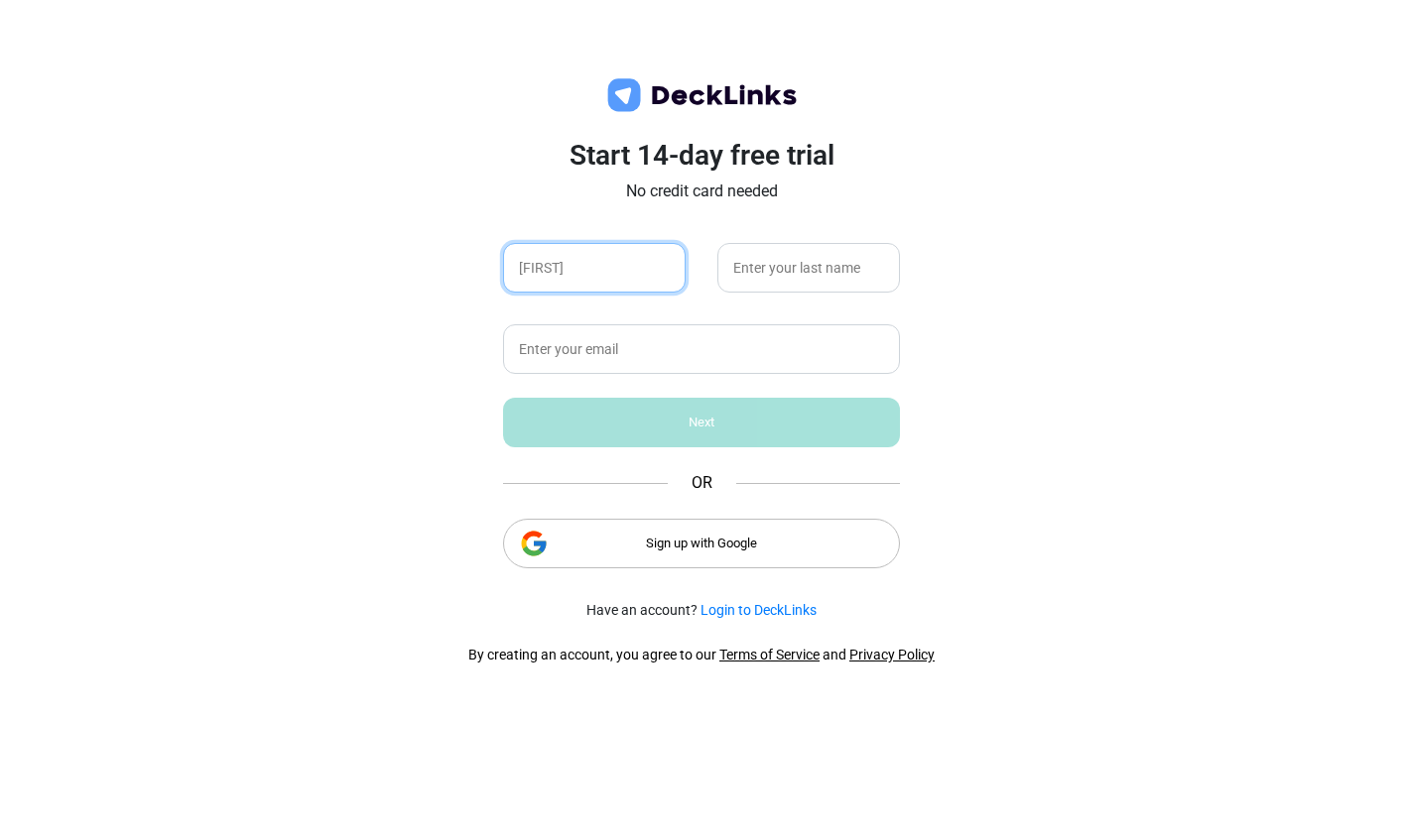 type on "[FIRST]" 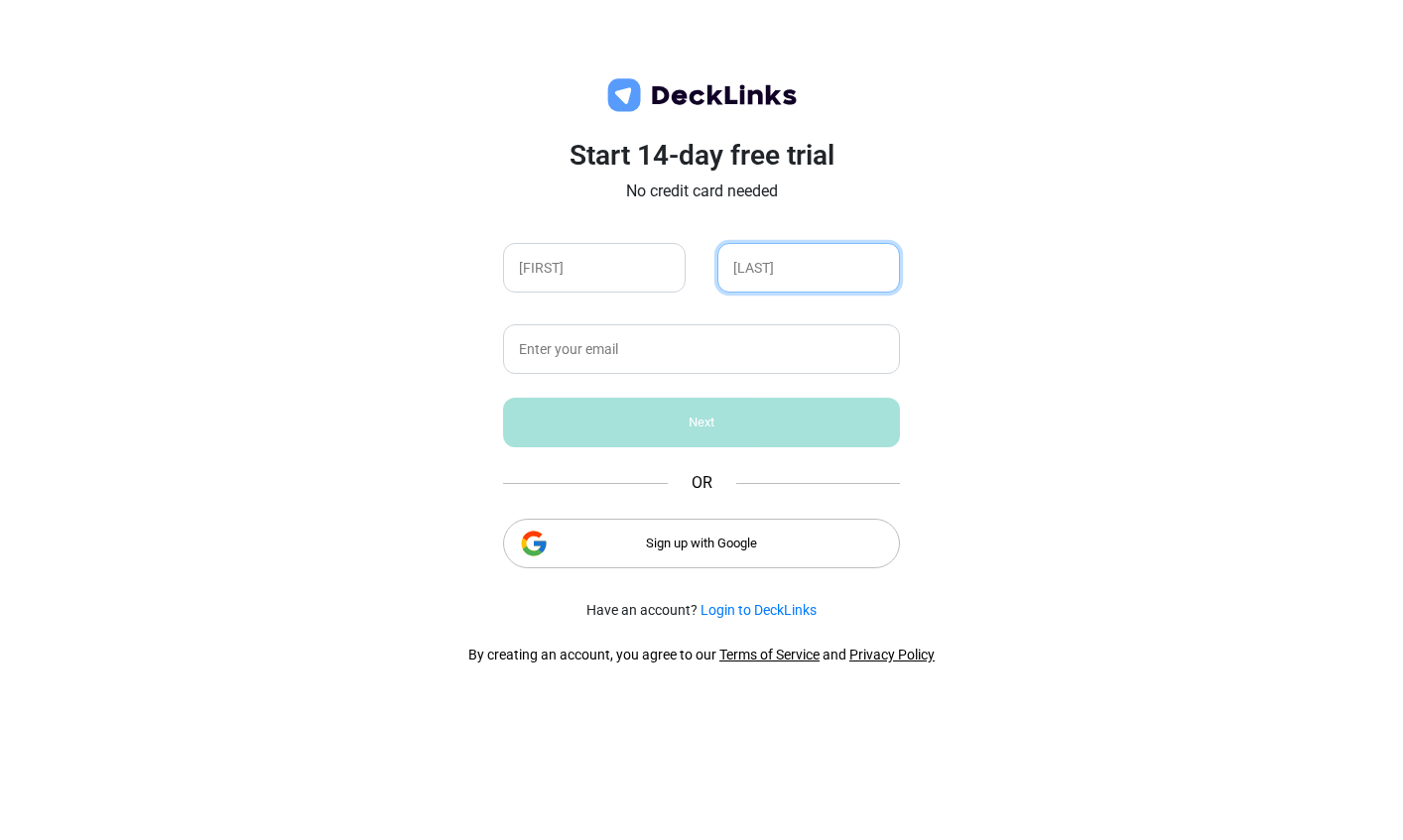 type on "[LAST]" 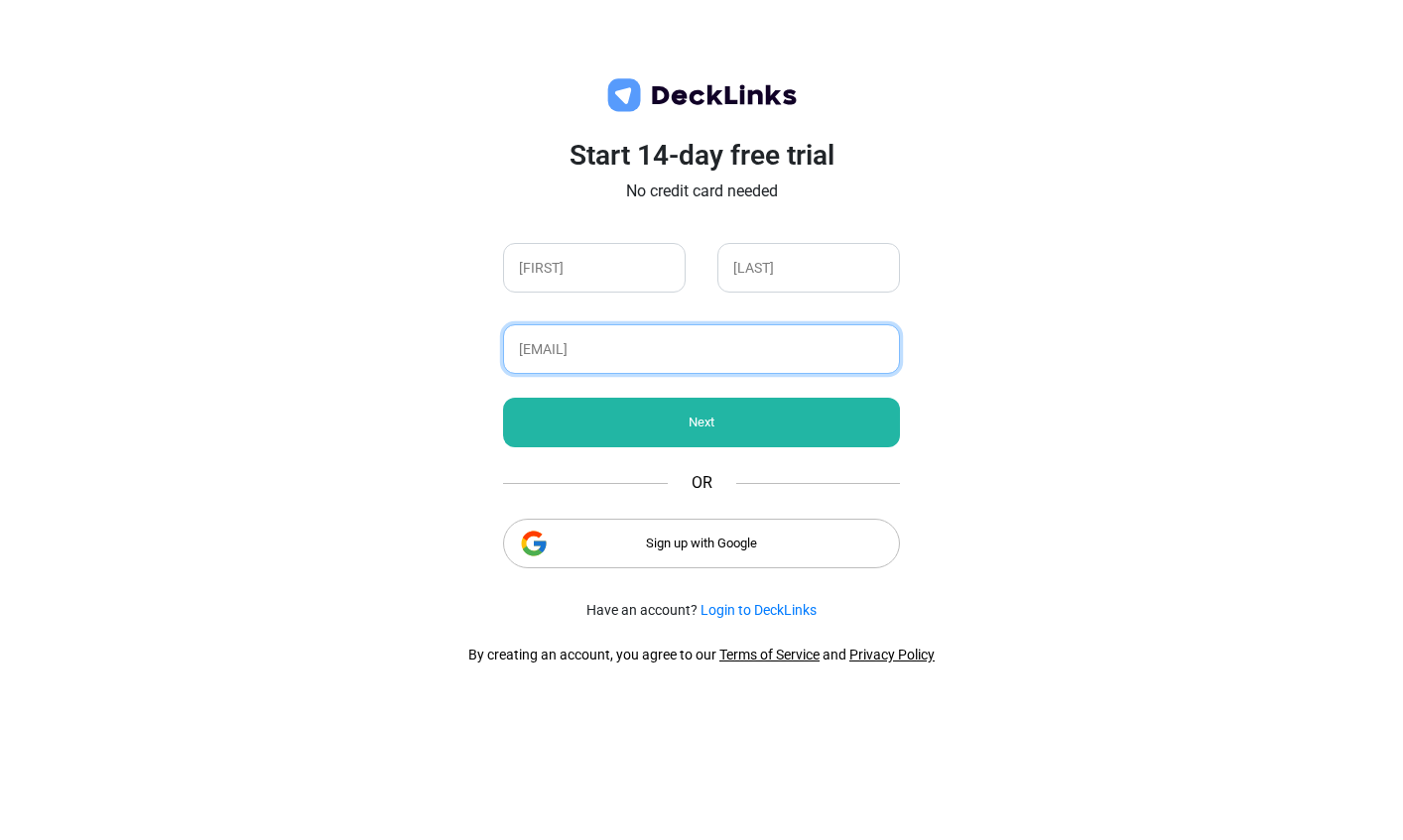 type on "[EMAIL]" 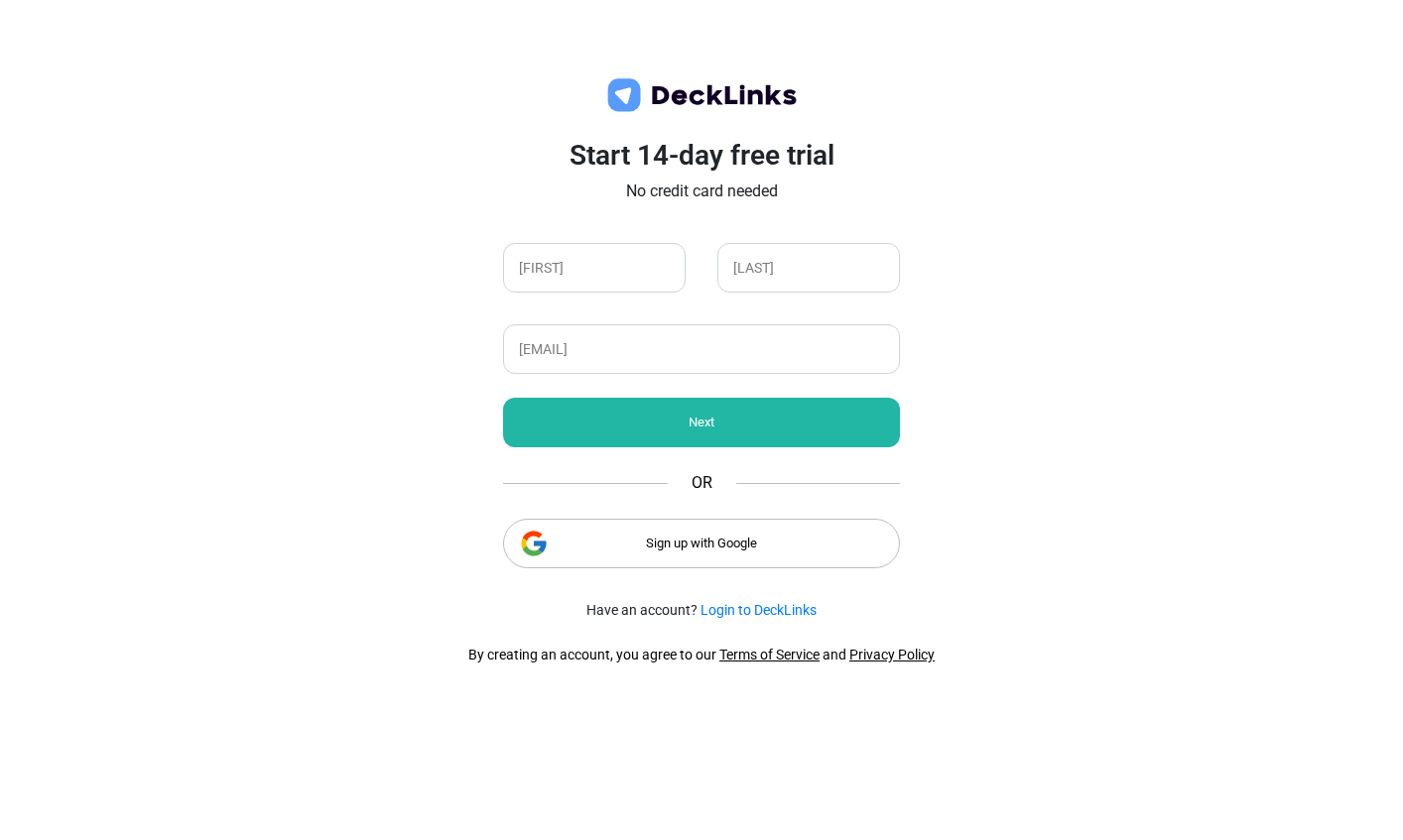click on "Next" at bounding box center [702, 422] 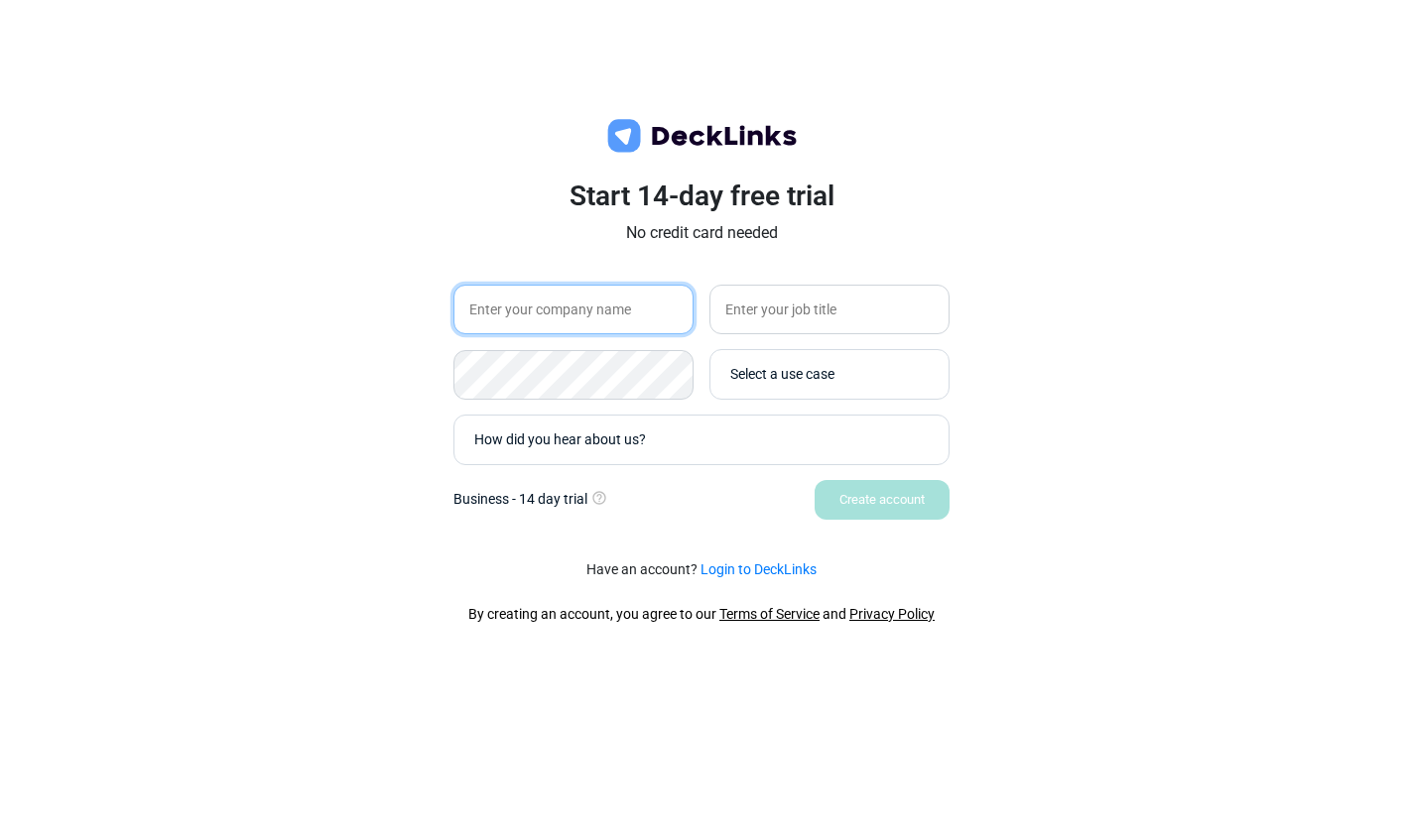 click at bounding box center (574, 309) 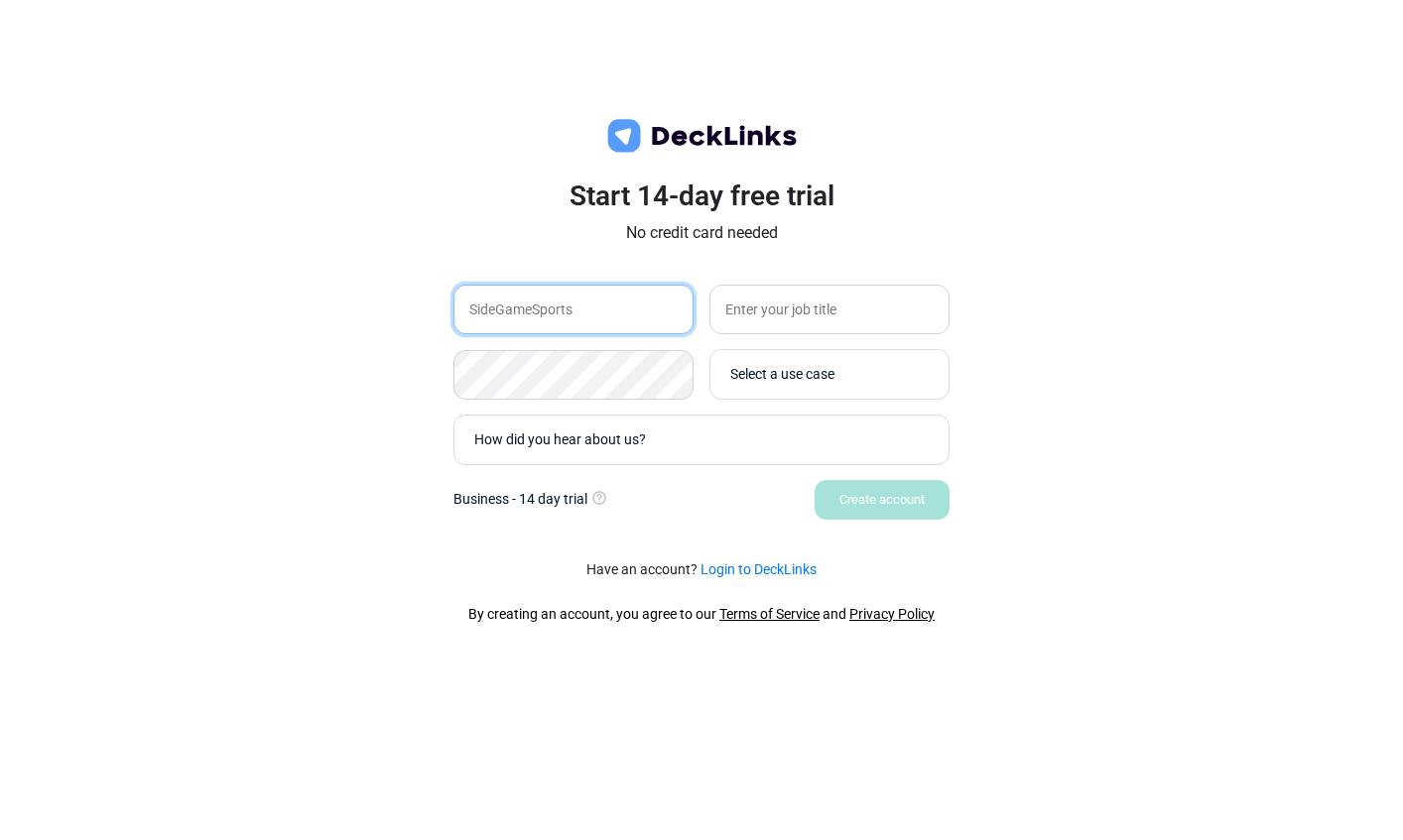 type on "SideGameSports" 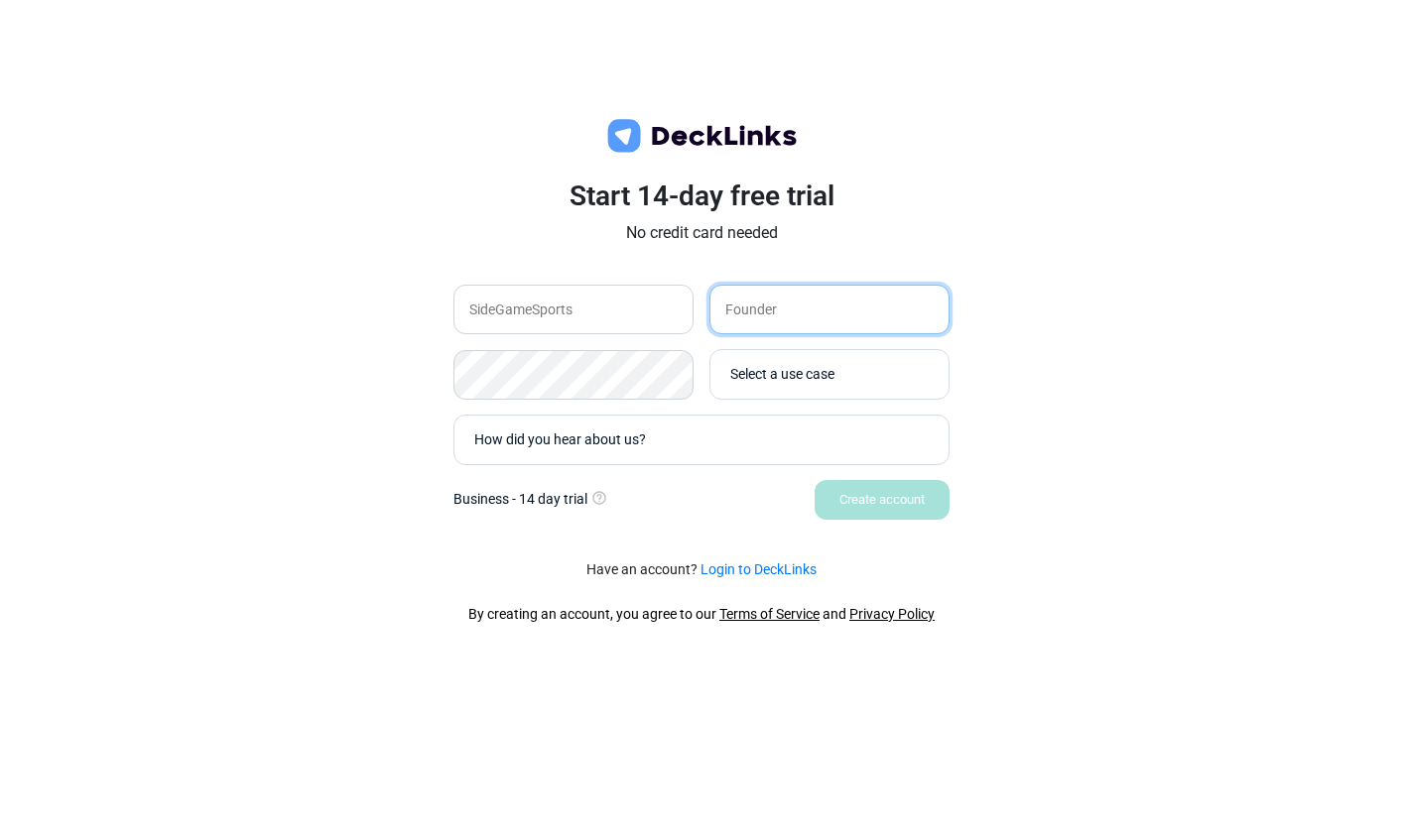 type on "Founder" 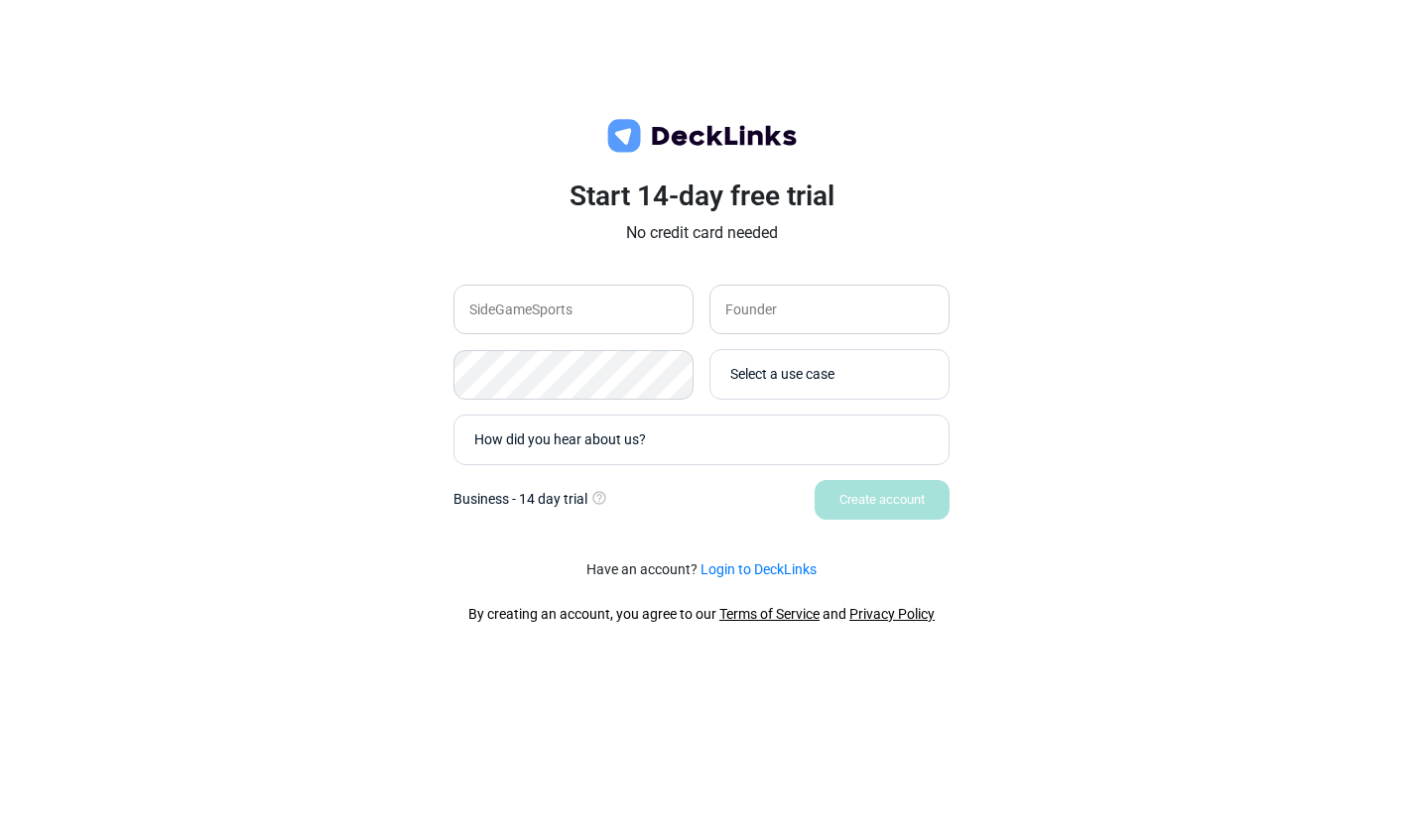 click on "Select a use case" at bounding box center (825, 374) 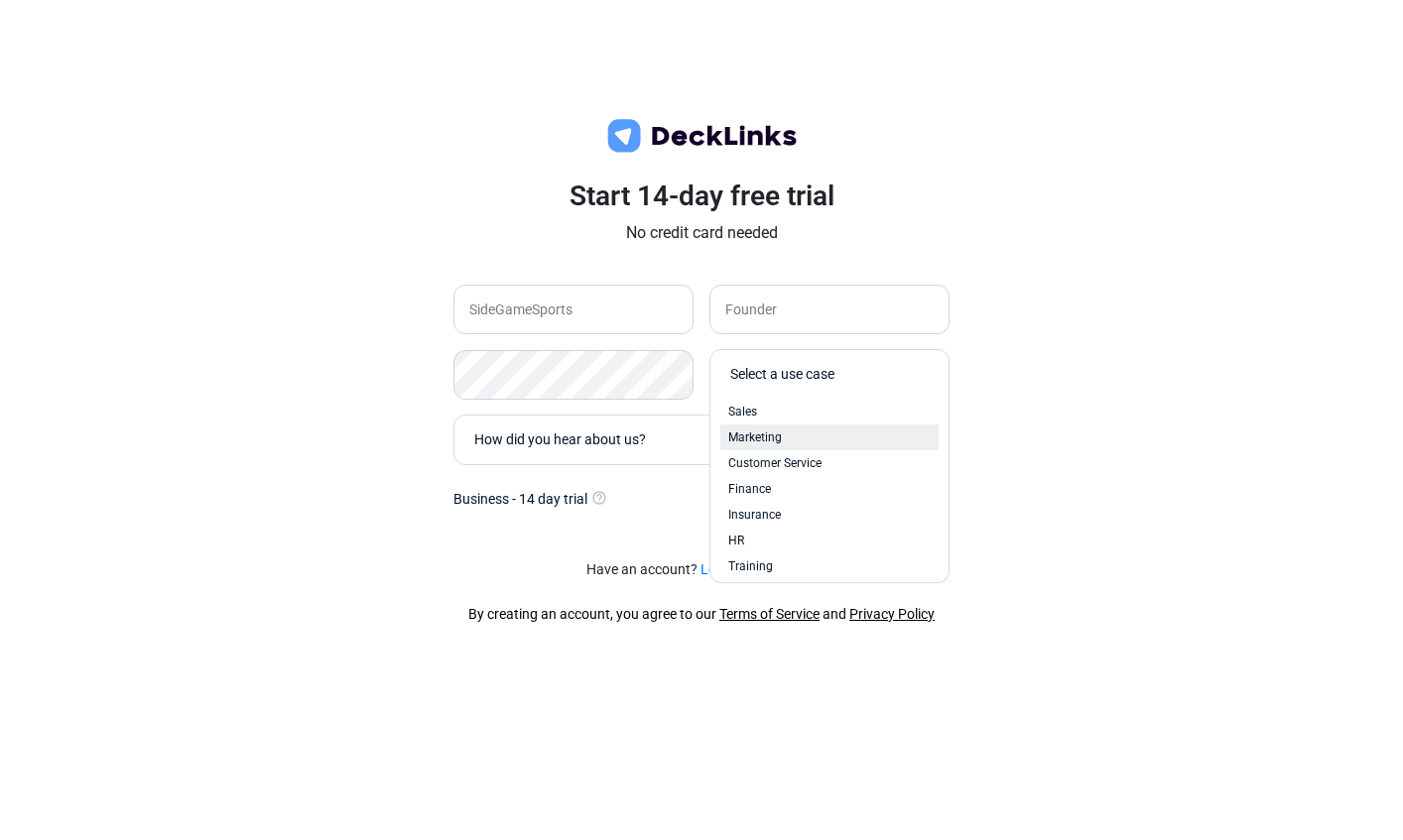 drag, startPoint x: 747, startPoint y: 414, endPoint x: 747, endPoint y: 432, distance: 18 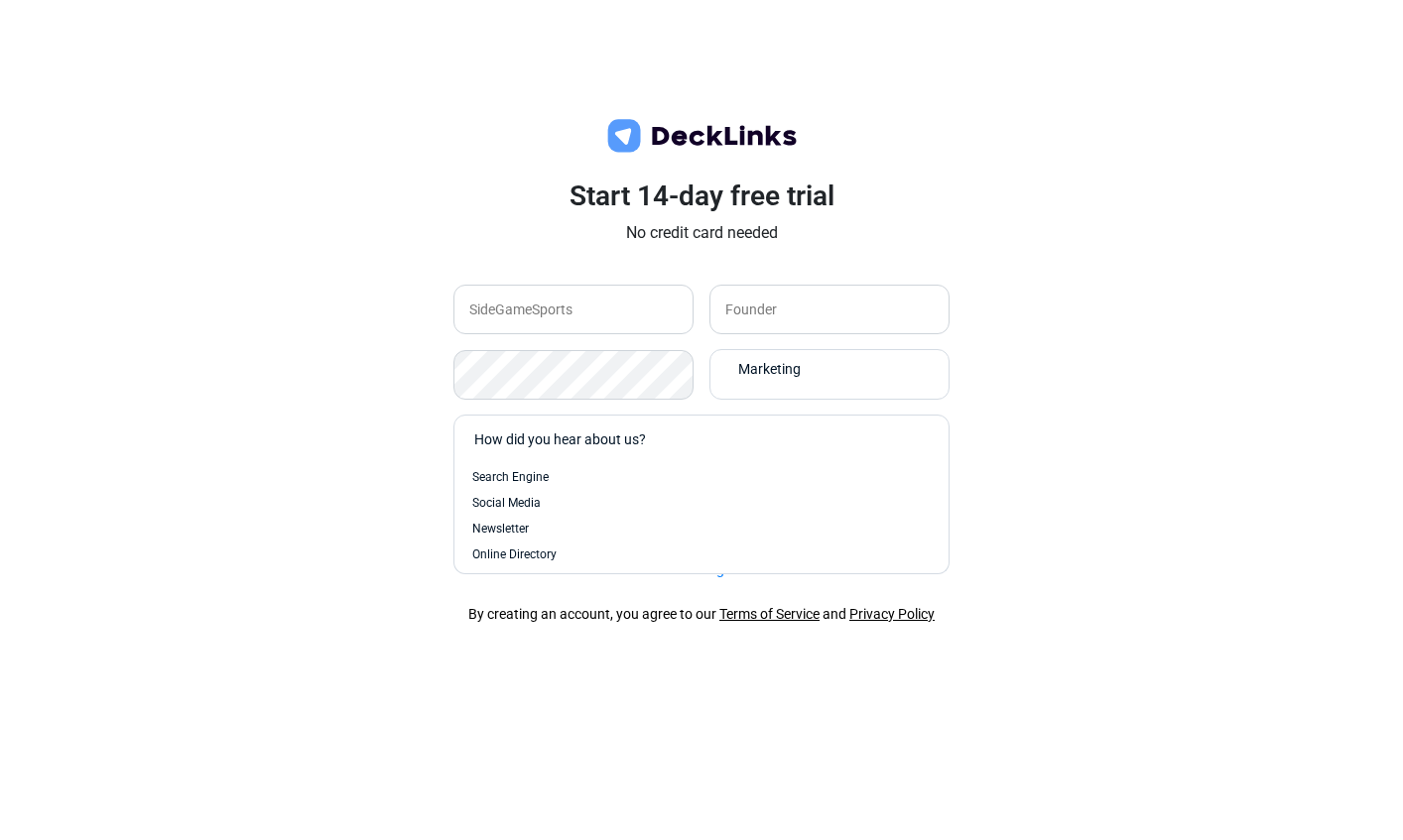 click on "How did you hear about us?" at bounding box center (706, 439) 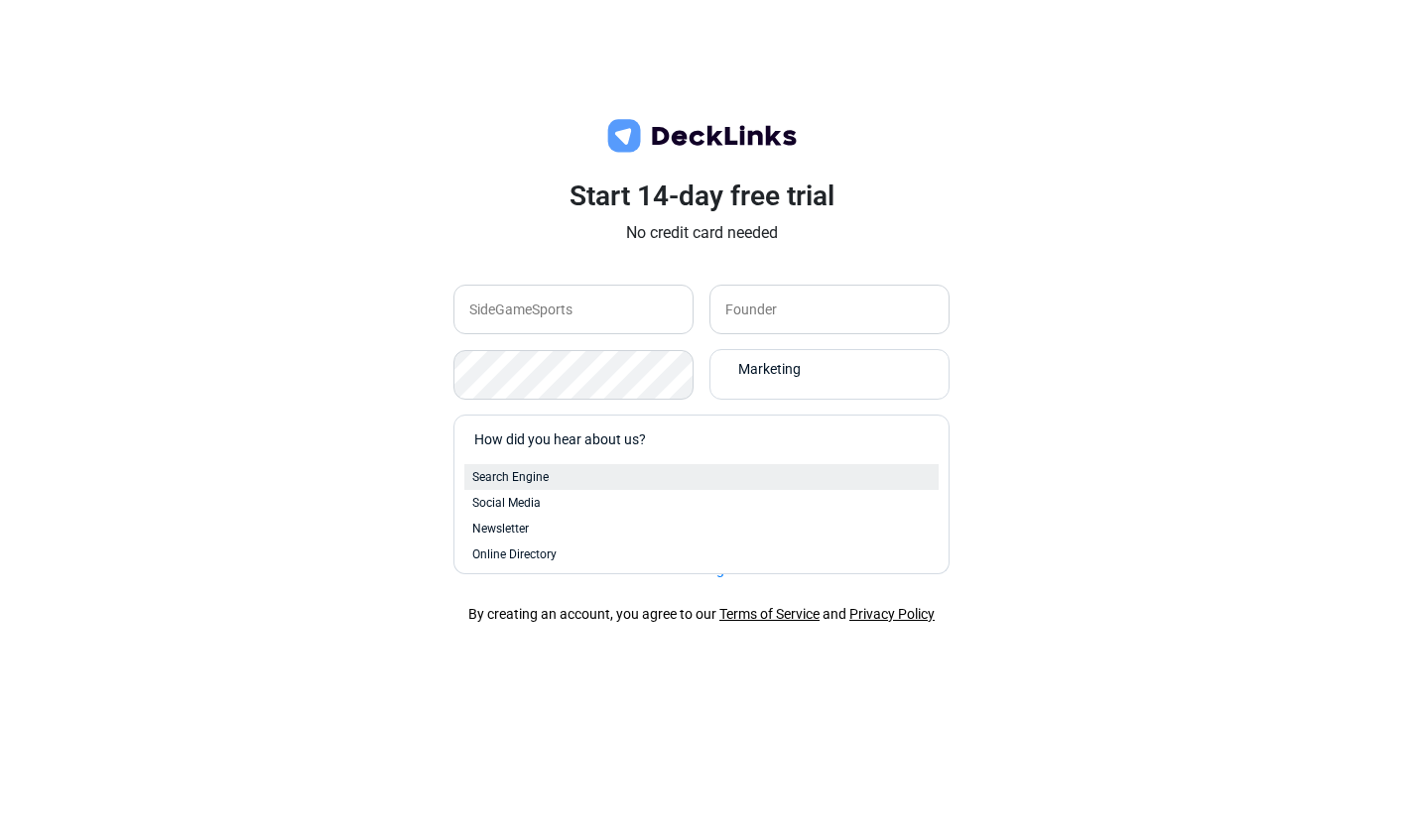 click on "Search Engine" at bounding box center [702, 477] 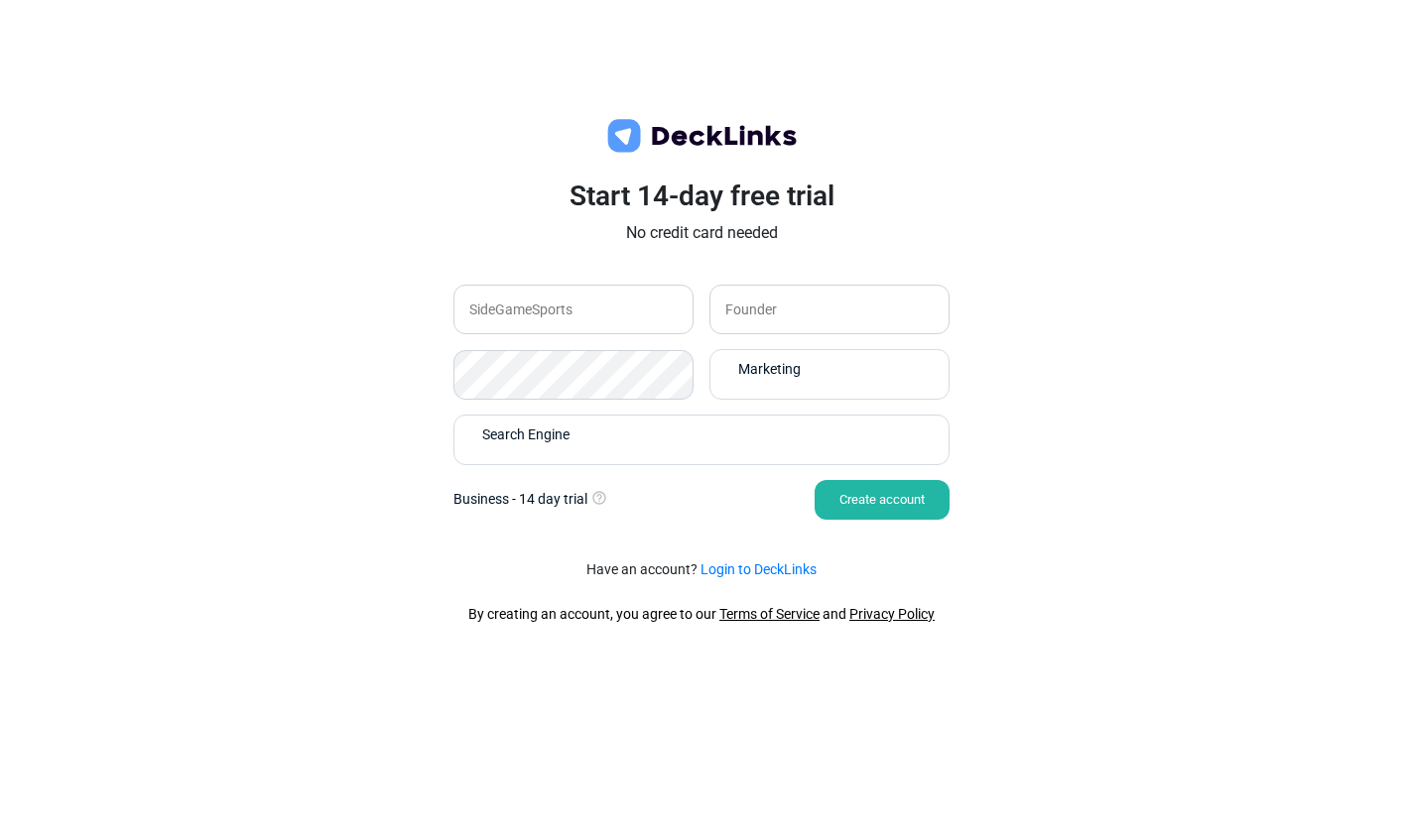 click on "Create account" at bounding box center [882, 500] 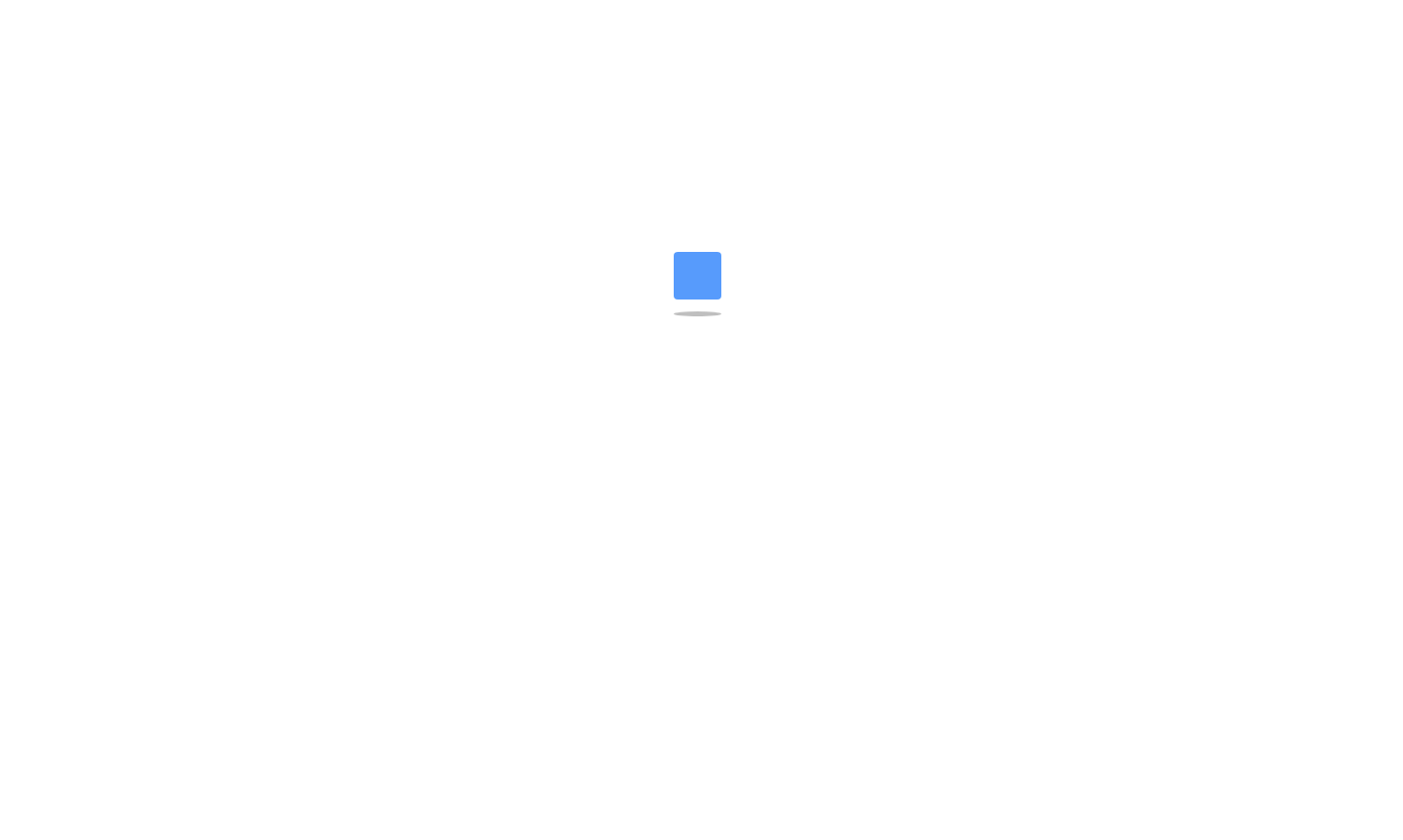 scroll, scrollTop: 0, scrollLeft: 0, axis: both 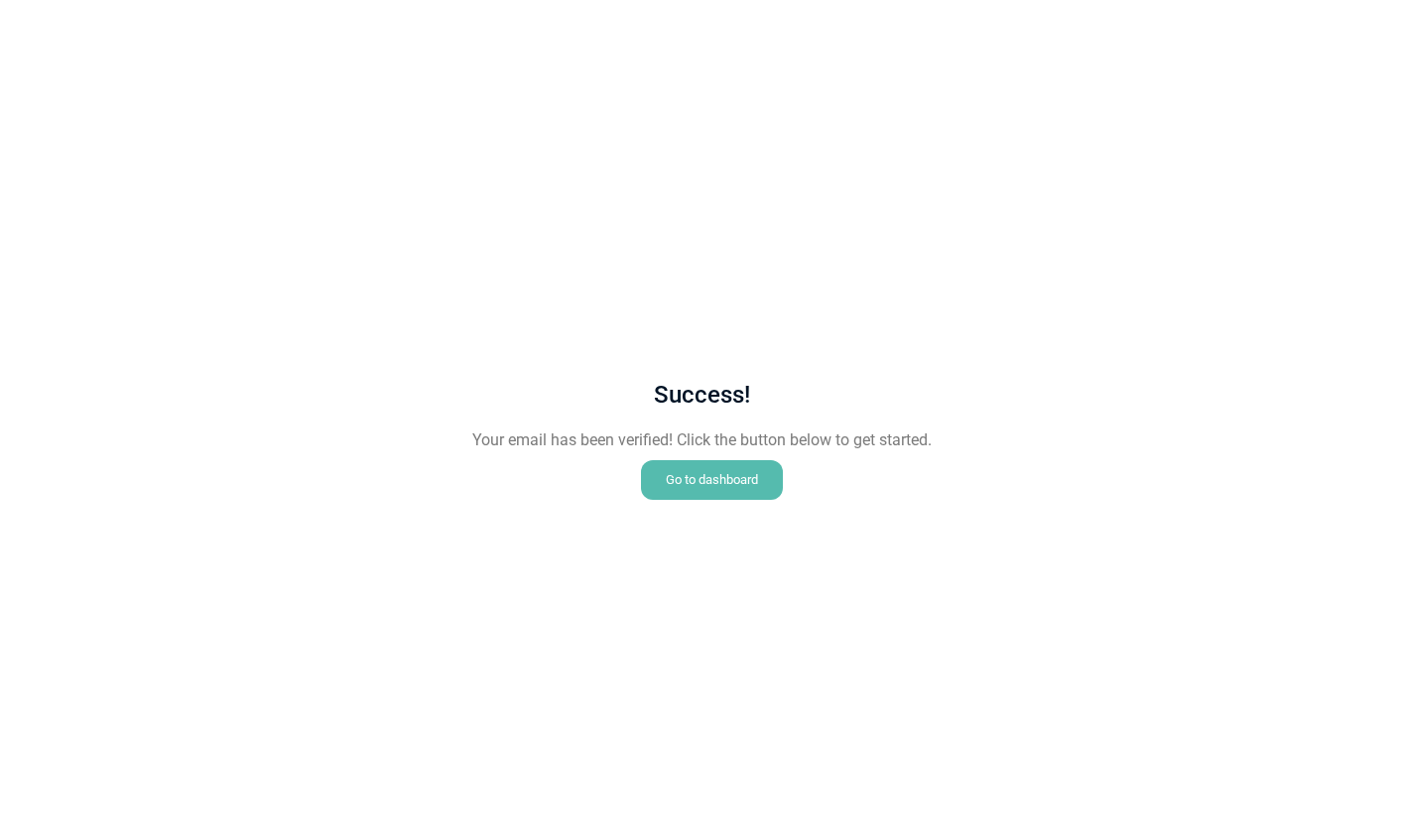 click on "Go to dashboard" at bounding box center [711, 480] 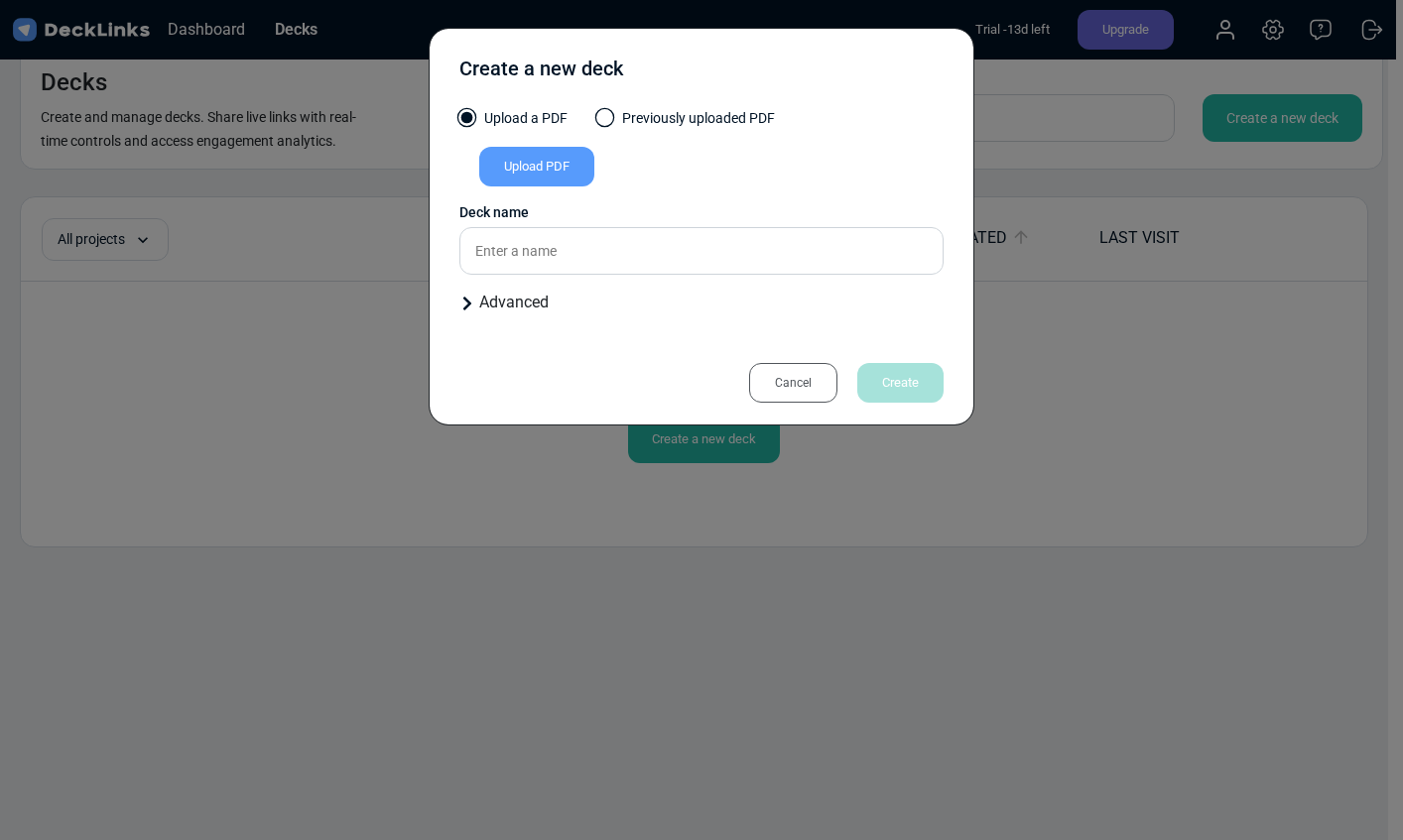 click on "Upload PDF" at bounding box center (537, 167) 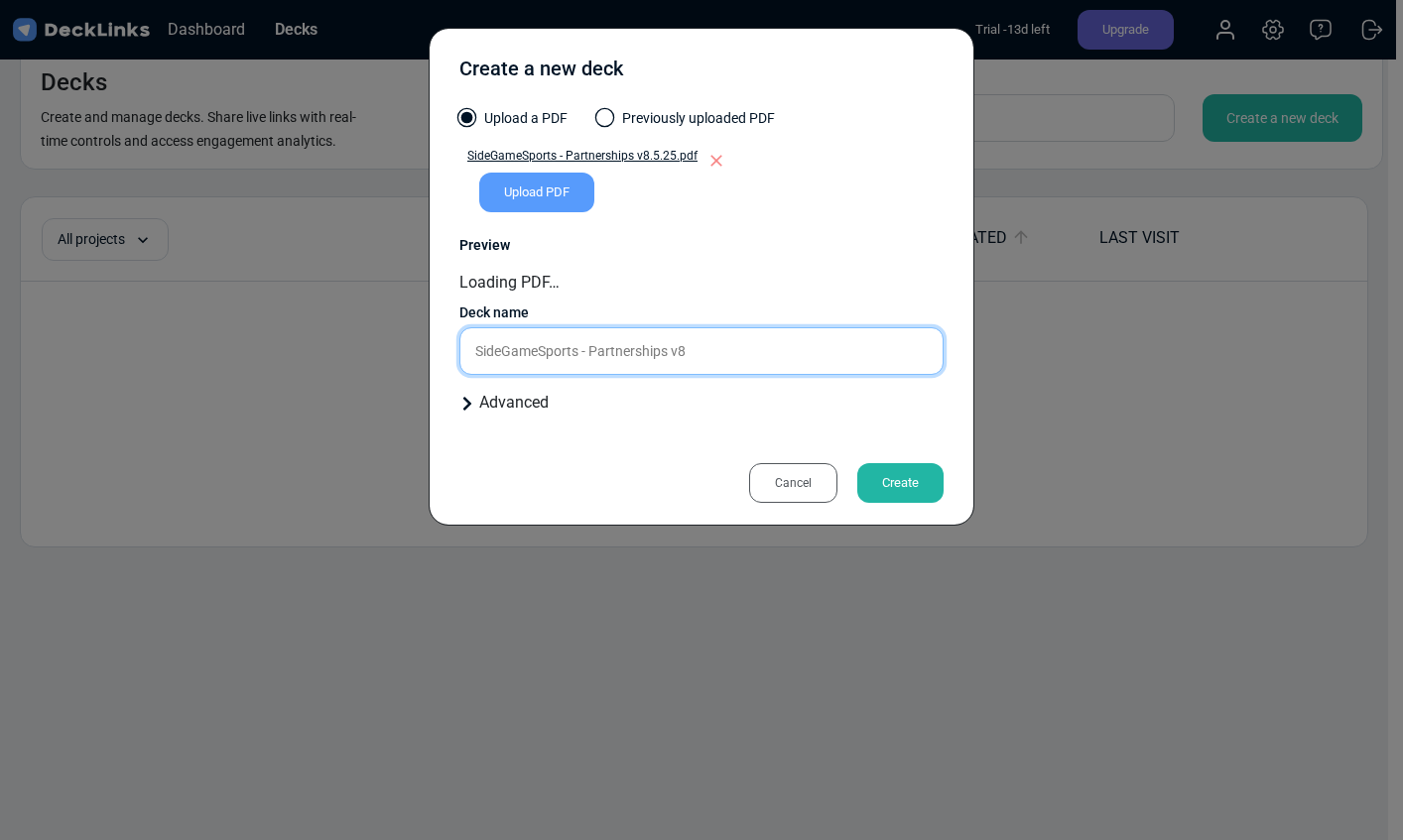 drag, startPoint x: 678, startPoint y: 280, endPoint x: 702, endPoint y: 280, distance: 24 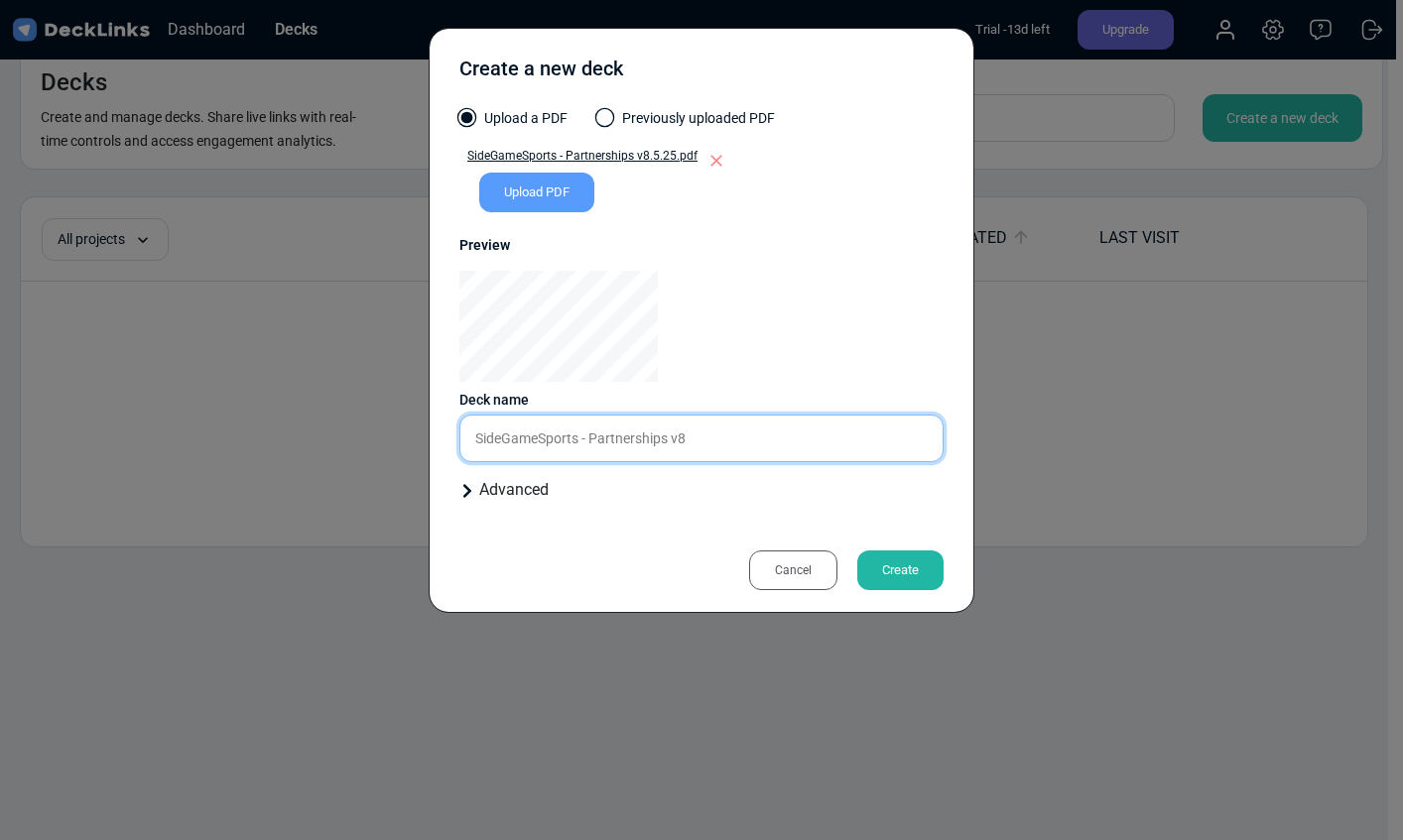click on "SideGameSports - Partnerships v8" at bounding box center (702, 438) 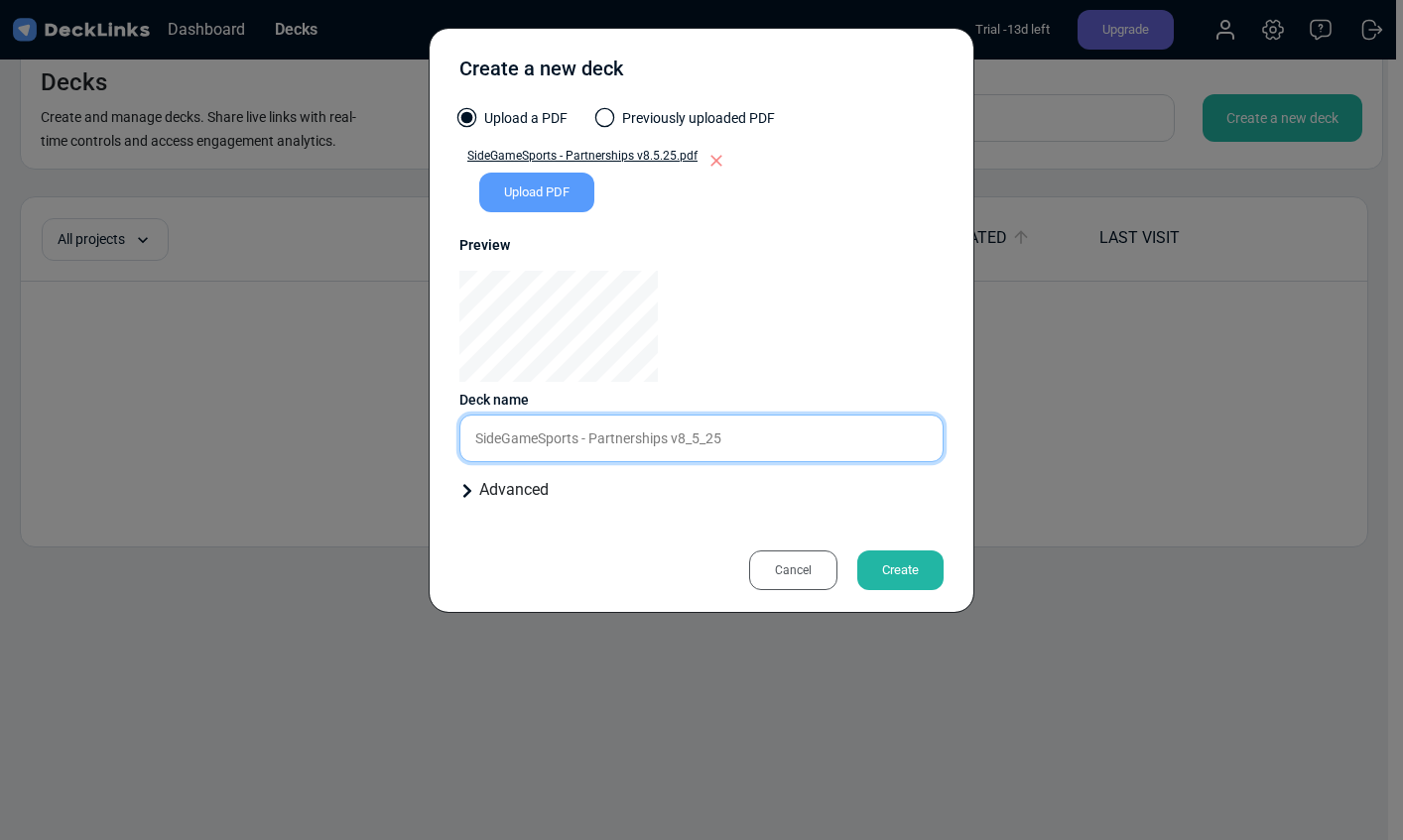 type on "SideGameSports - Partnerships v[NUMBER]_[NUMBER]_[NUMBER]" 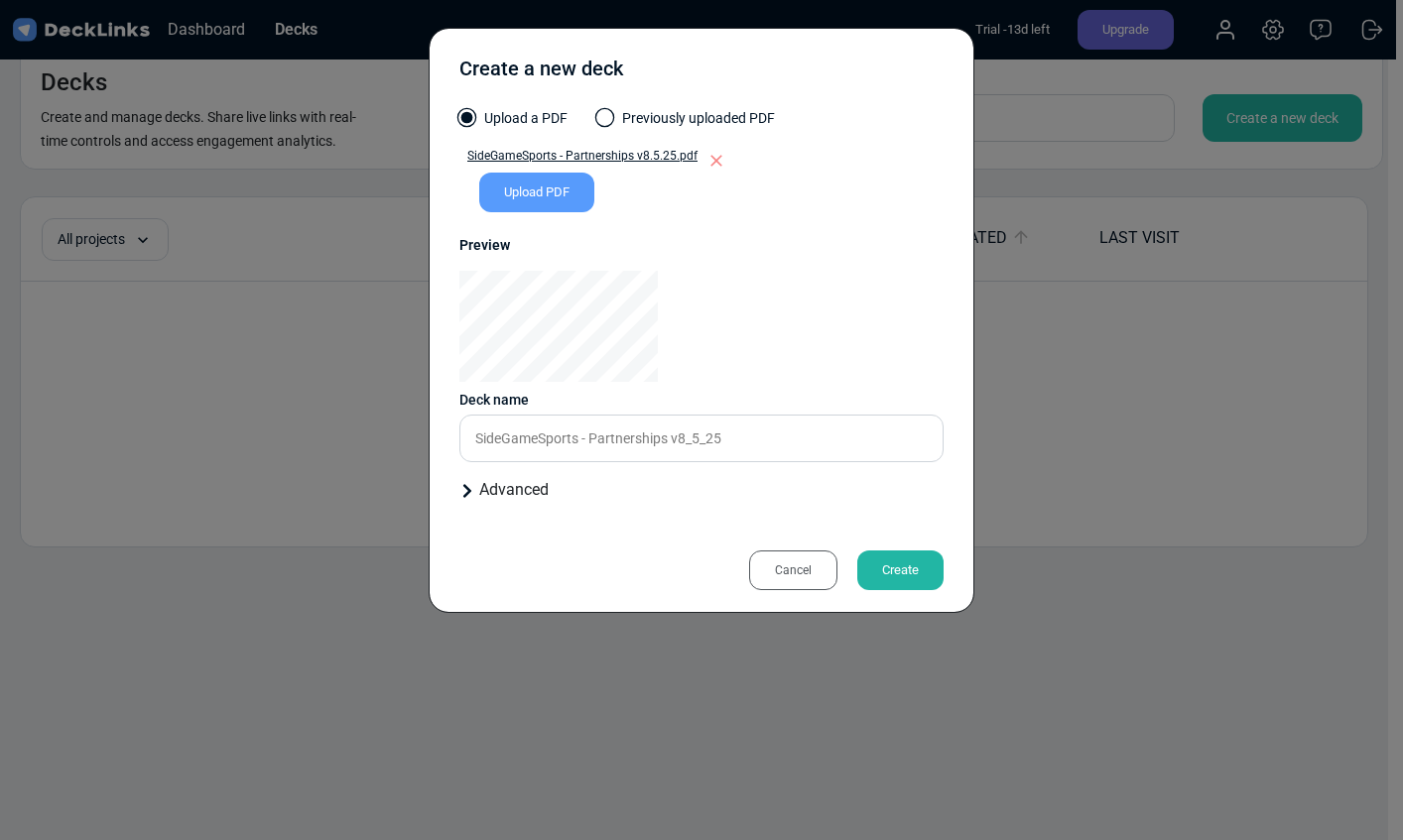 click 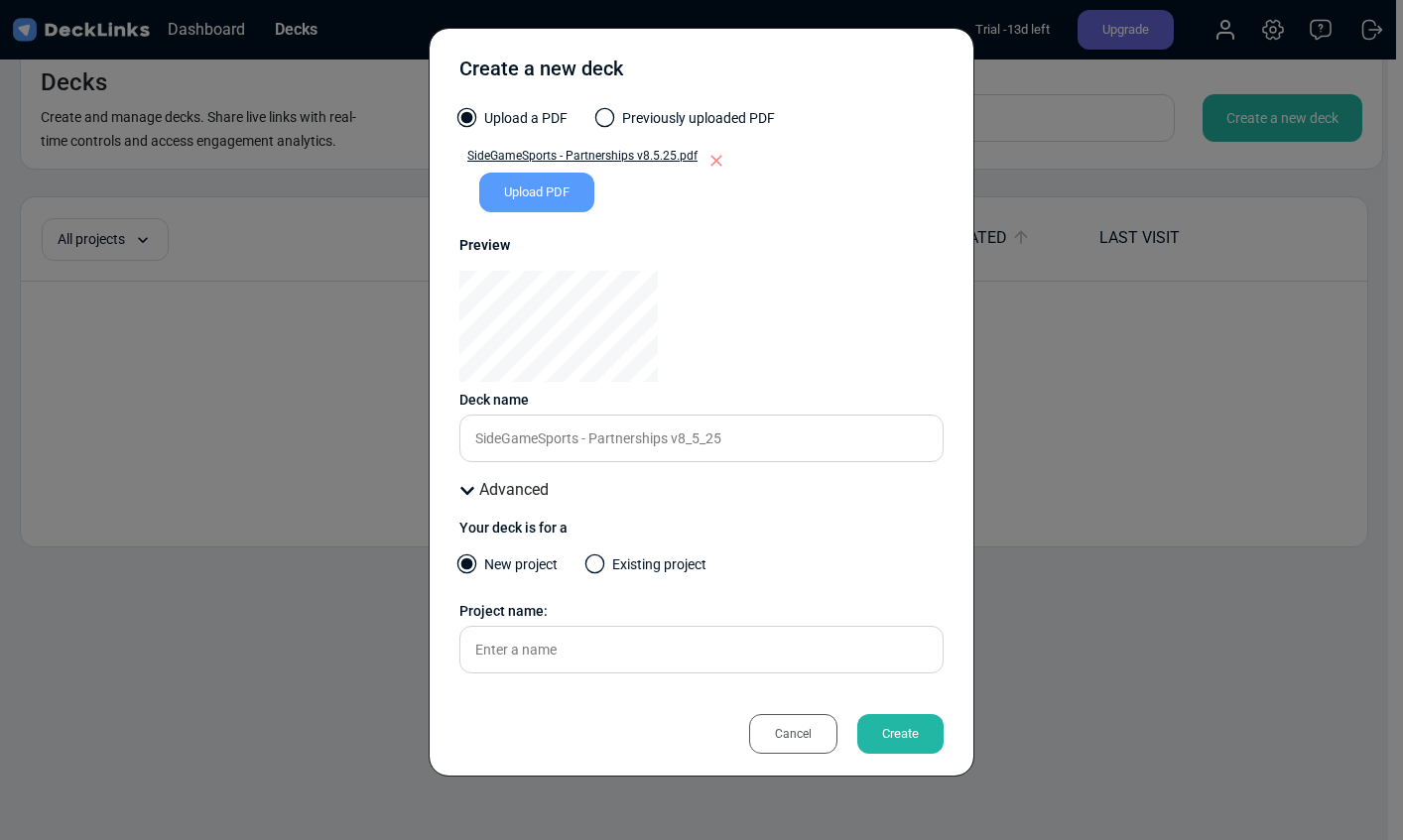 click on "Create" at bounding box center [900, 734] 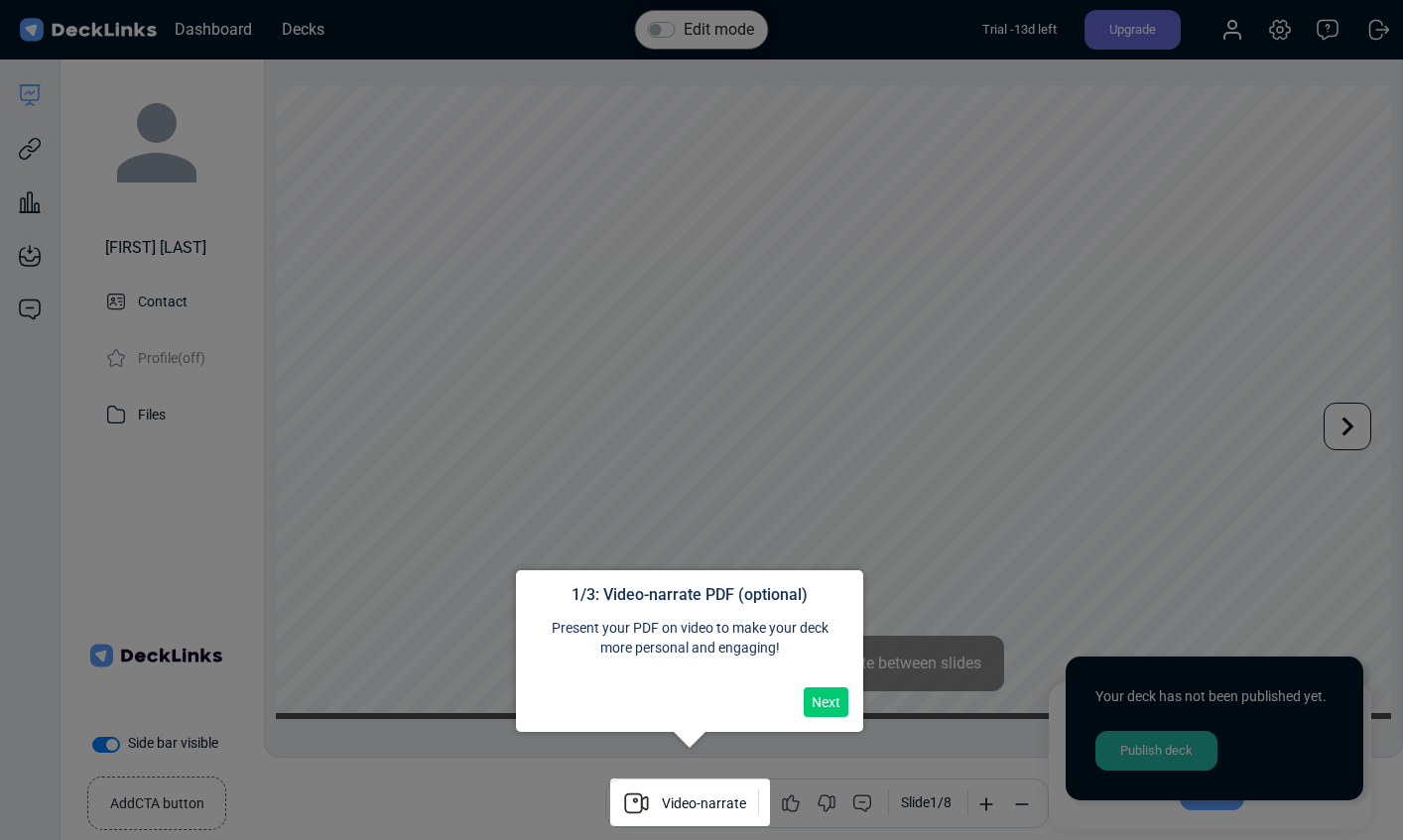 scroll, scrollTop: 16, scrollLeft: 0, axis: vertical 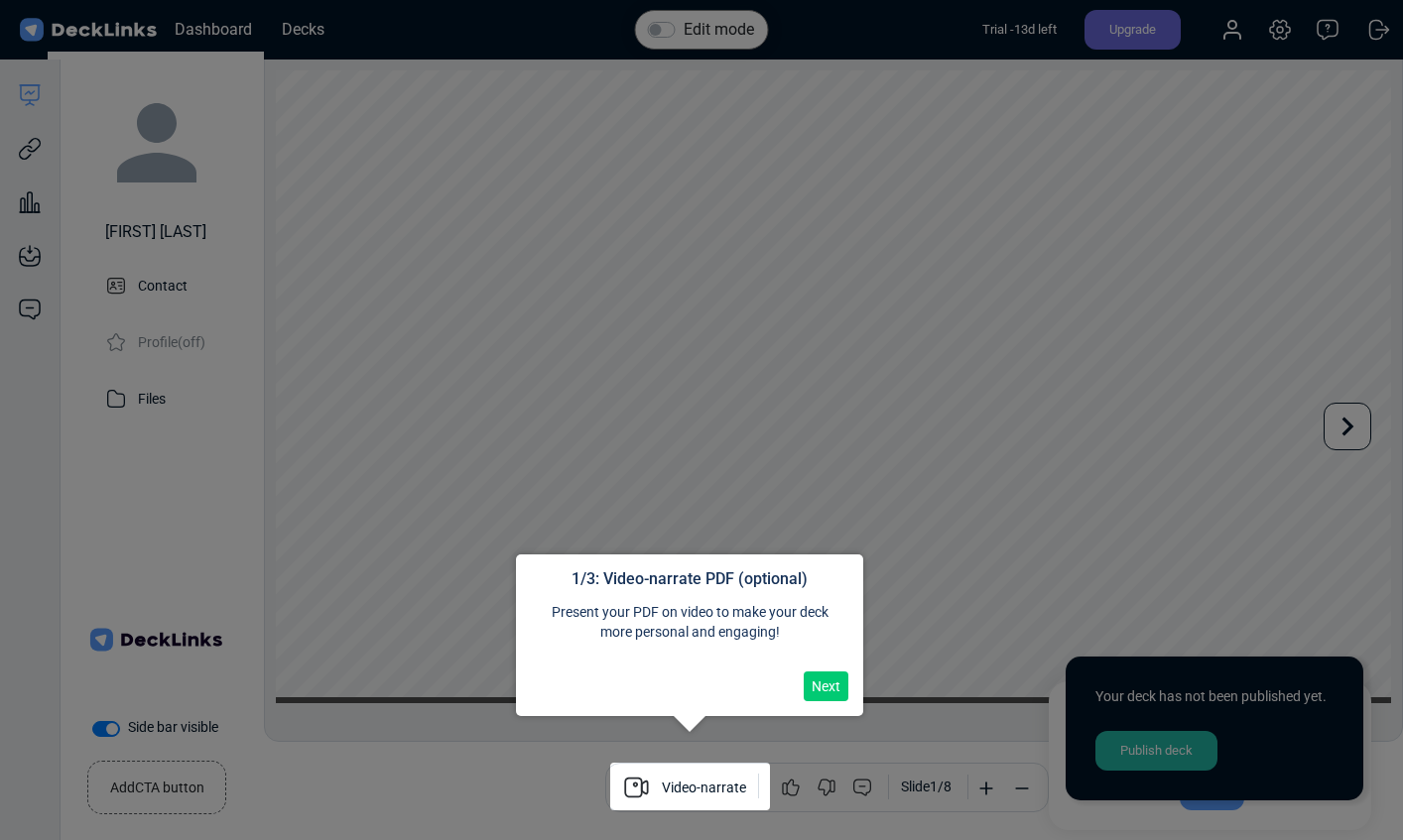 click on "Next" at bounding box center [826, 686] 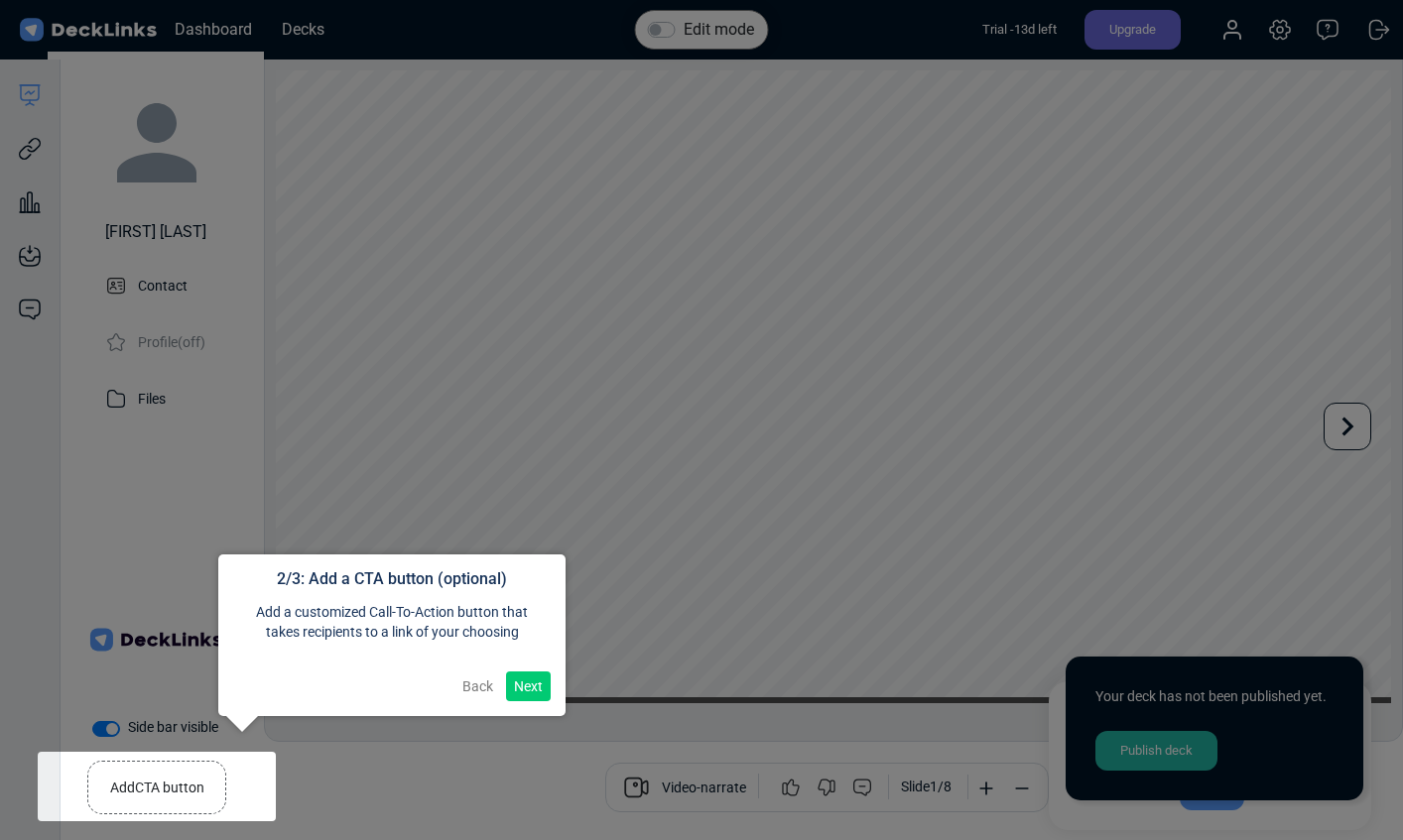 click on "Next" at bounding box center (528, 686) 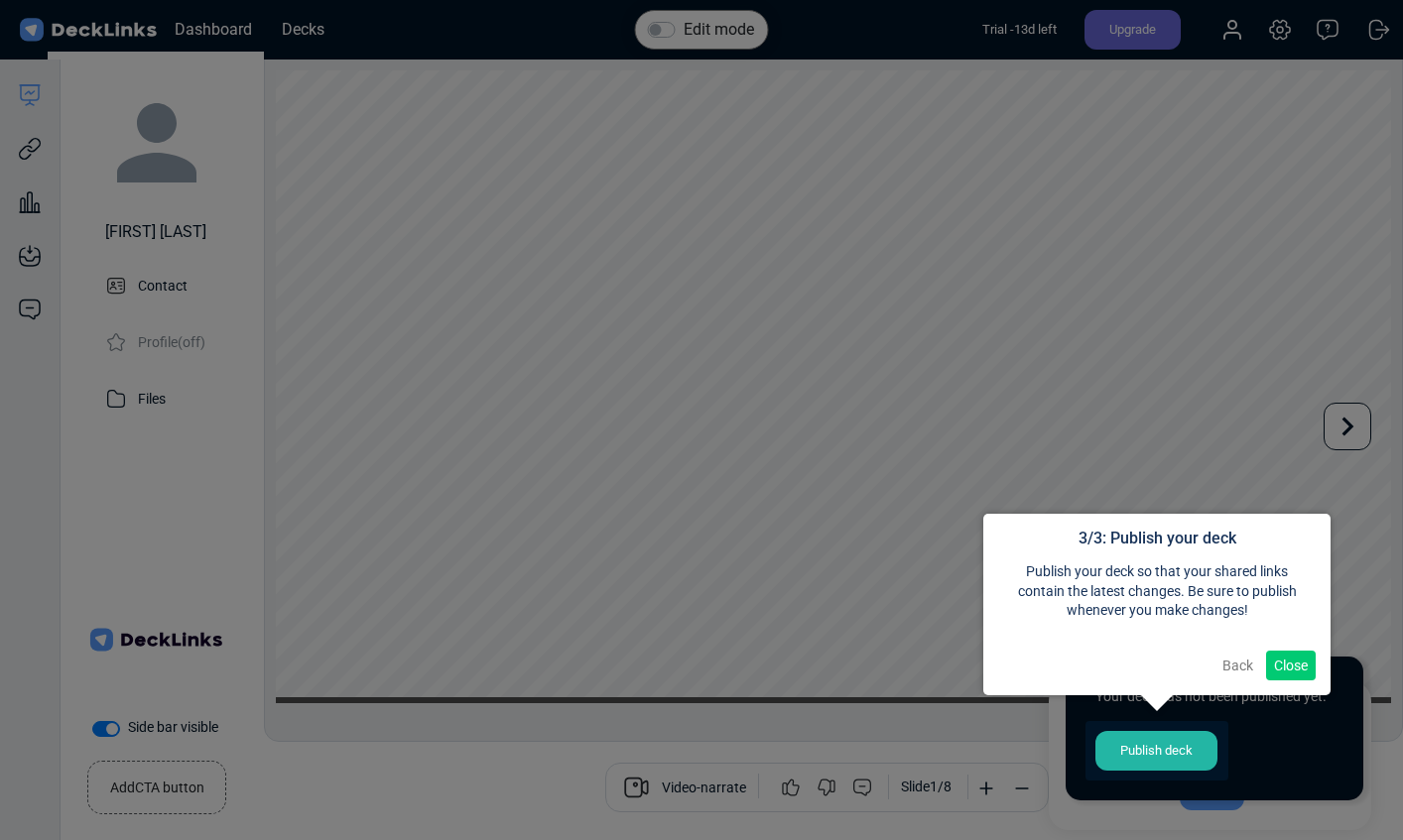 click on "Close" at bounding box center [1291, 665] 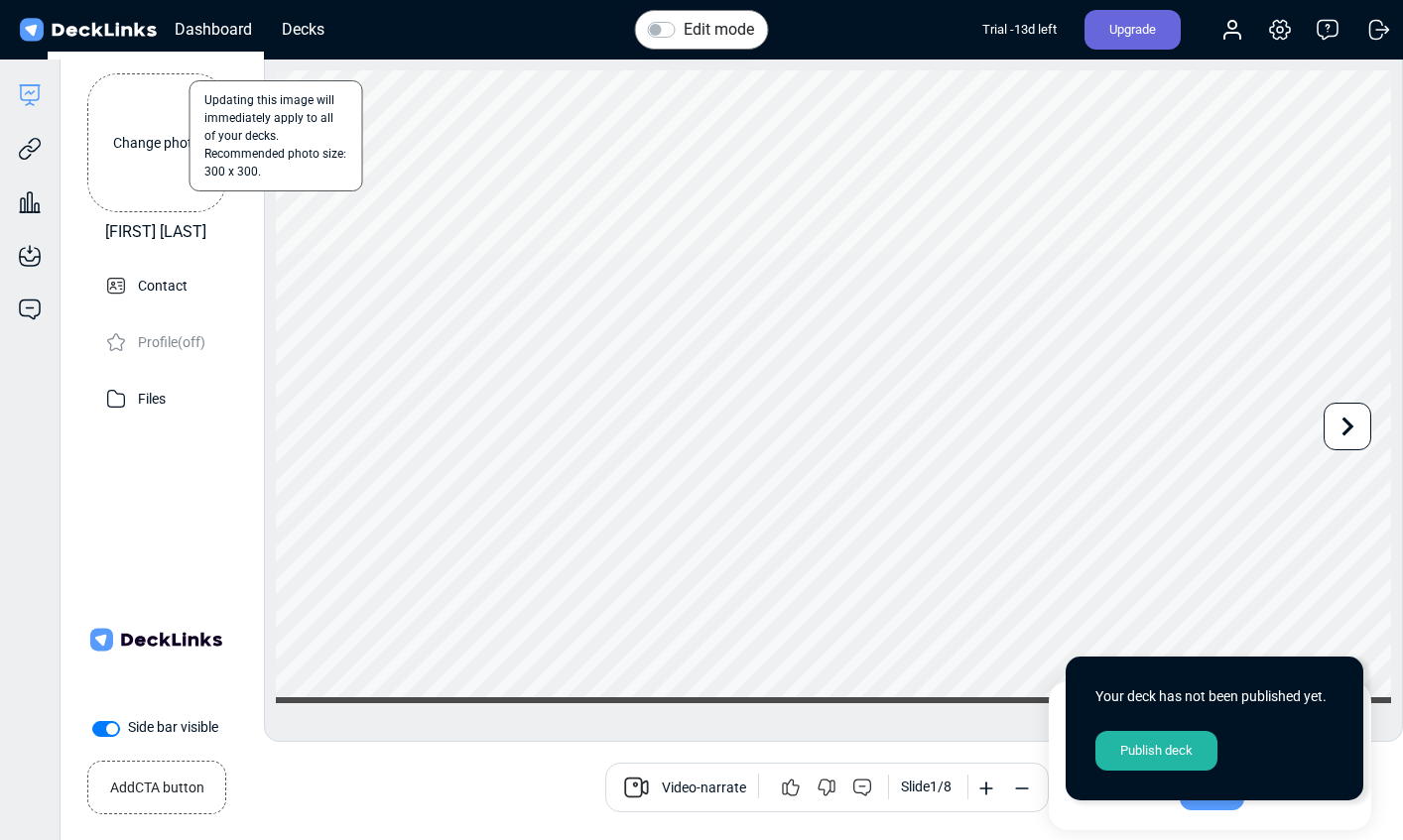 click on "Change photo" at bounding box center (157, 143) 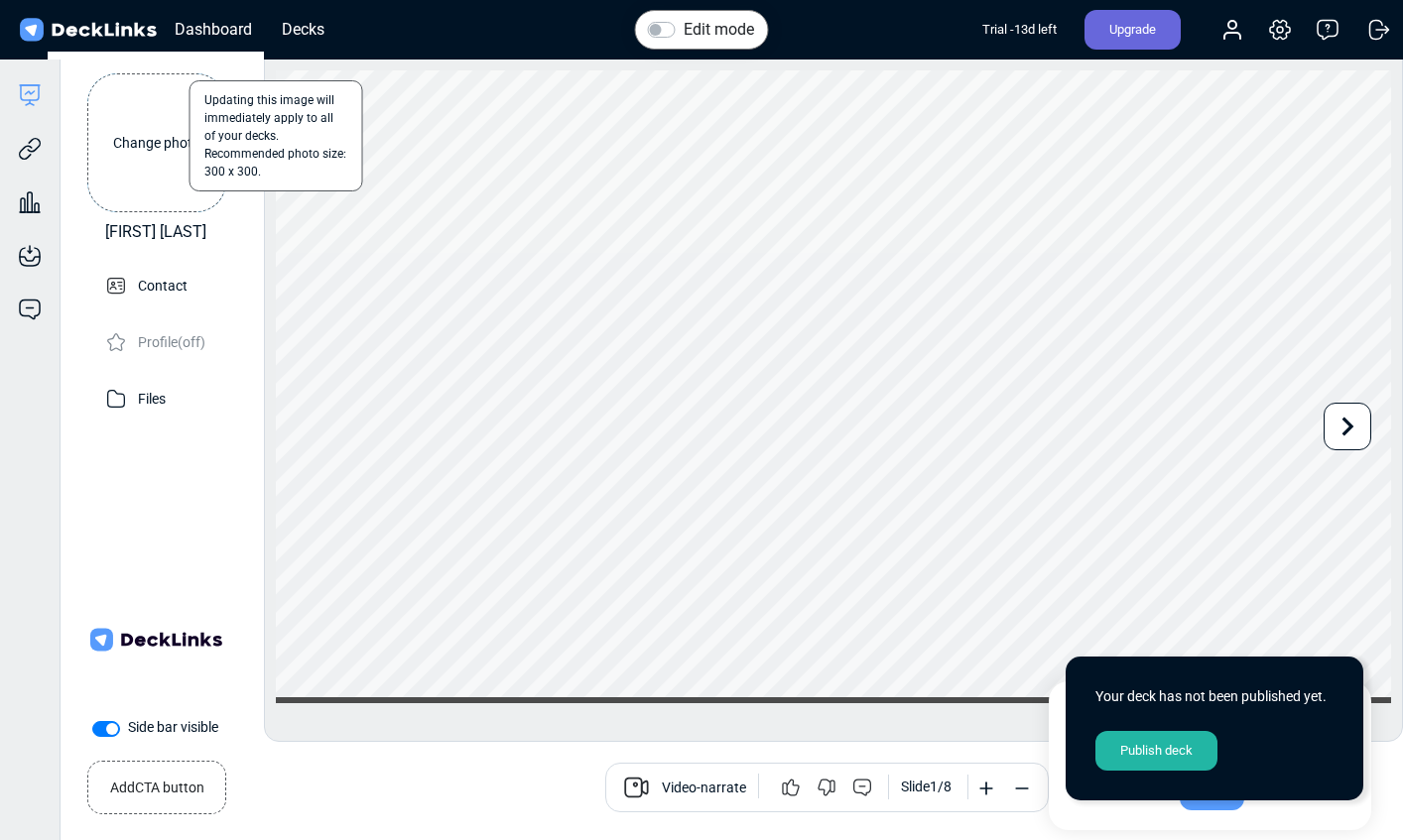 click on "Change photo" at bounding box center (157, 143) 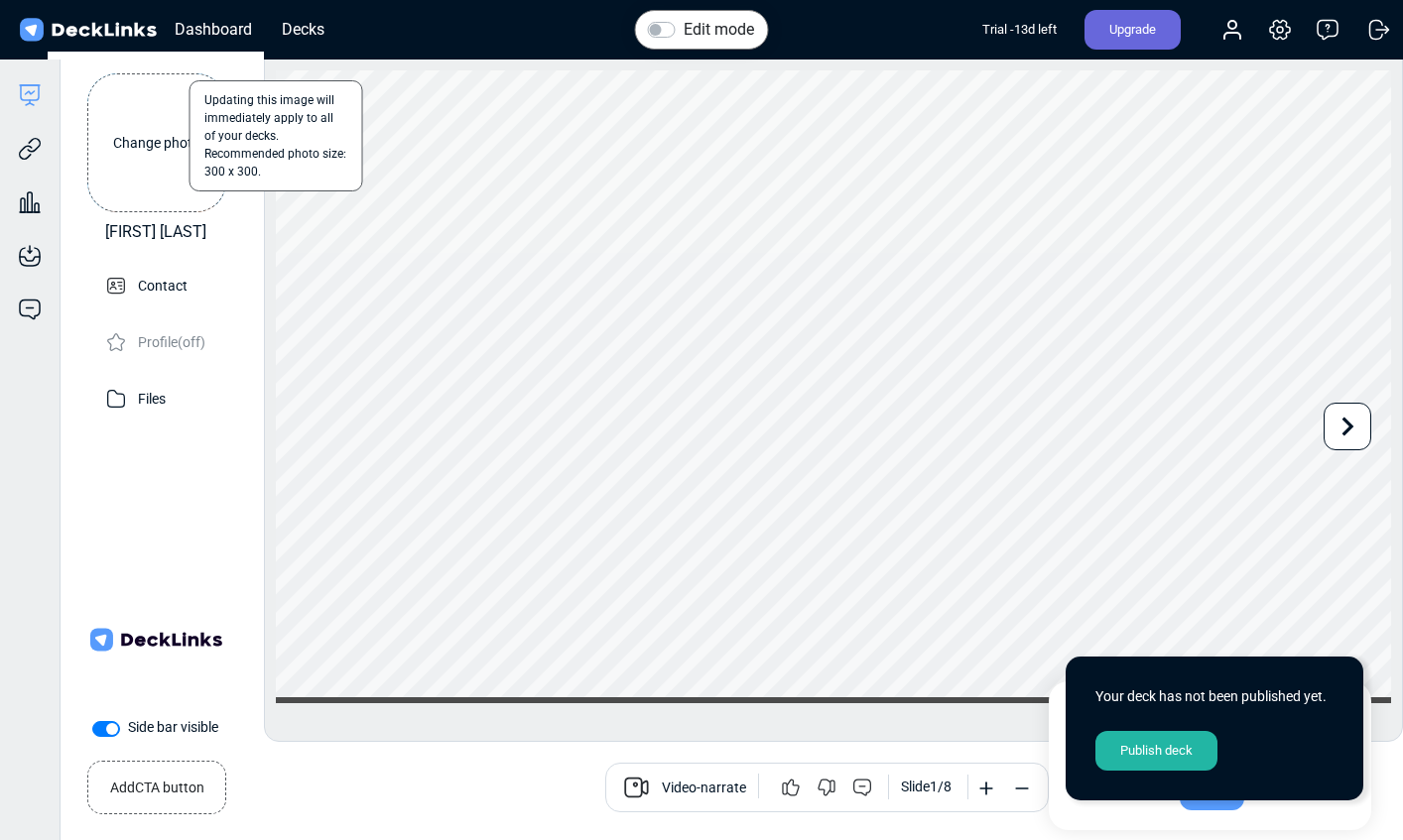 click on "Edit mode Change photo Updating this image will immediately apply to all of your decks. Recommended photo size: 300 x 300. Use the left/right arrows to navigate between slides Add  CTA button Book a call Video-narrate Slide  1 / 8" at bounding box center (833, 387) 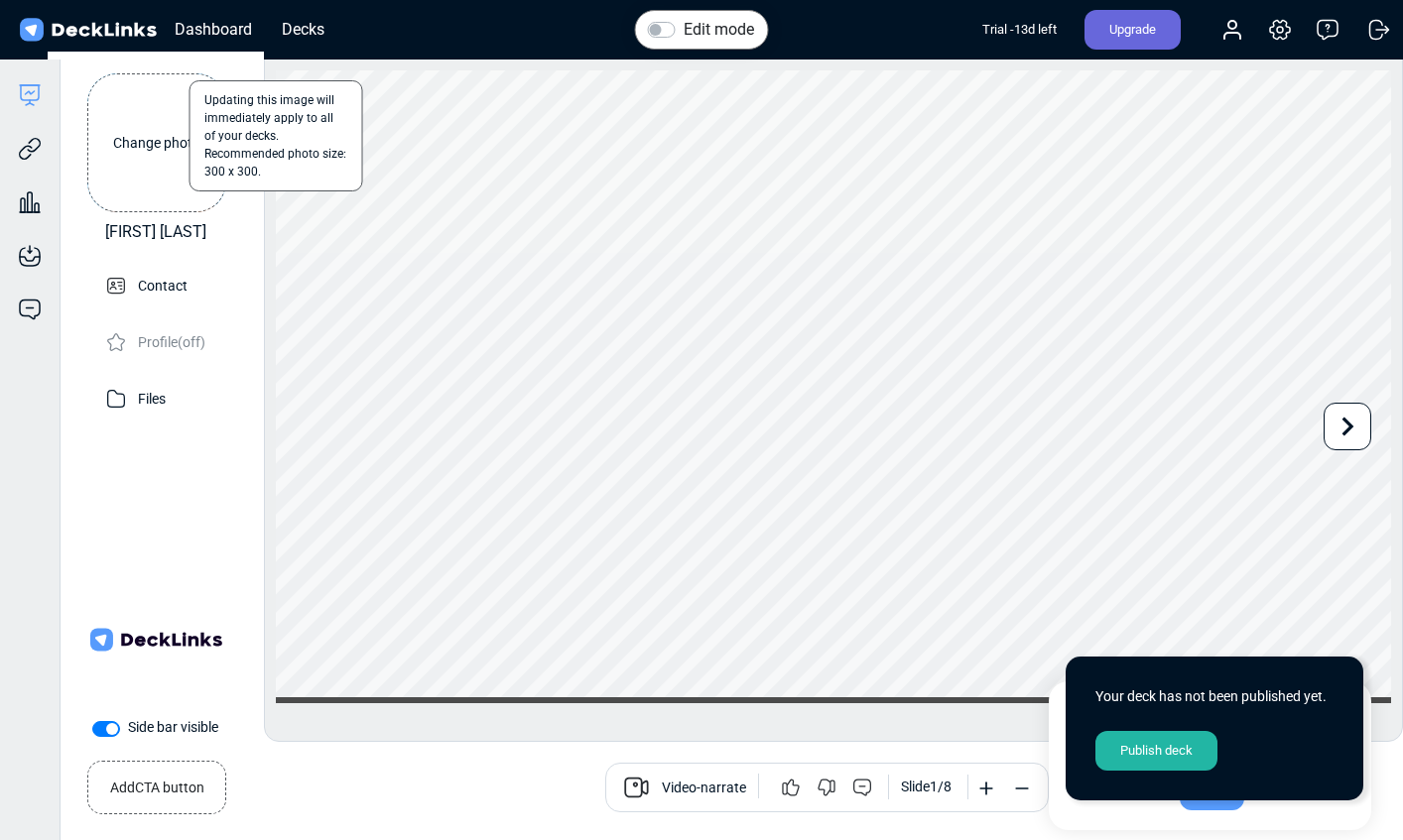 click on "Publish deck" at bounding box center [1156, 751] 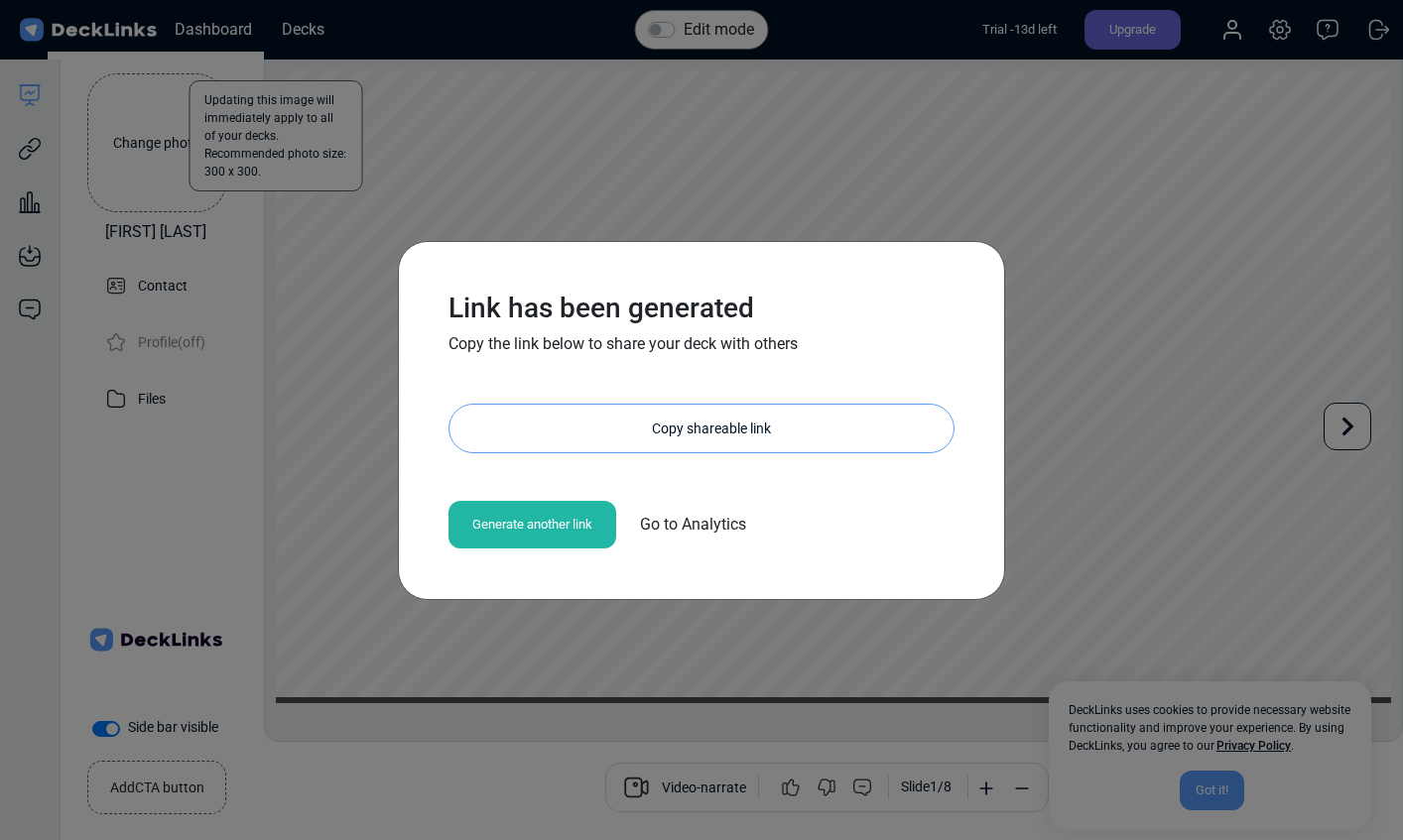 click on "Copy shareable link" at bounding box center (711, 428) 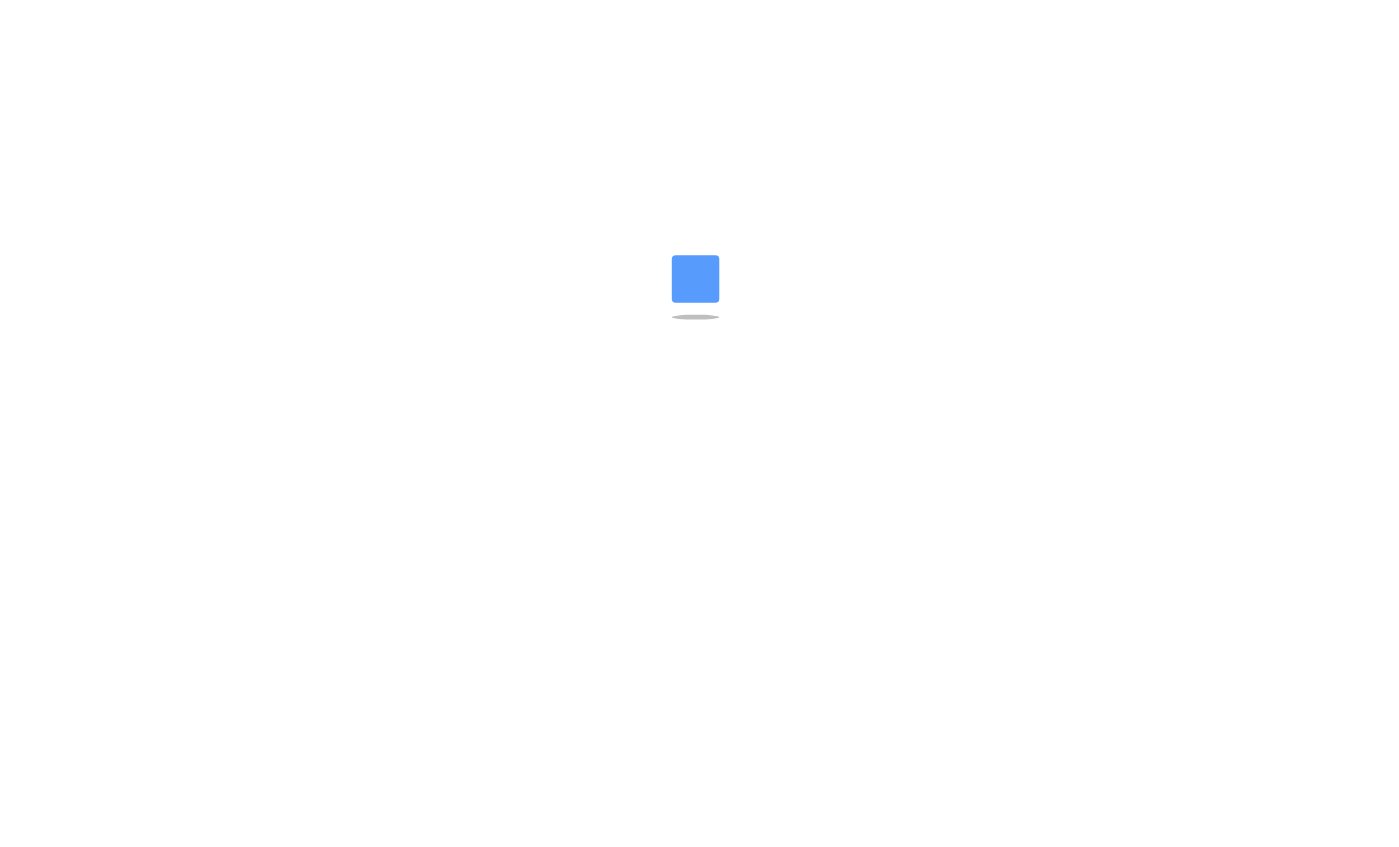 scroll, scrollTop: 0, scrollLeft: 0, axis: both 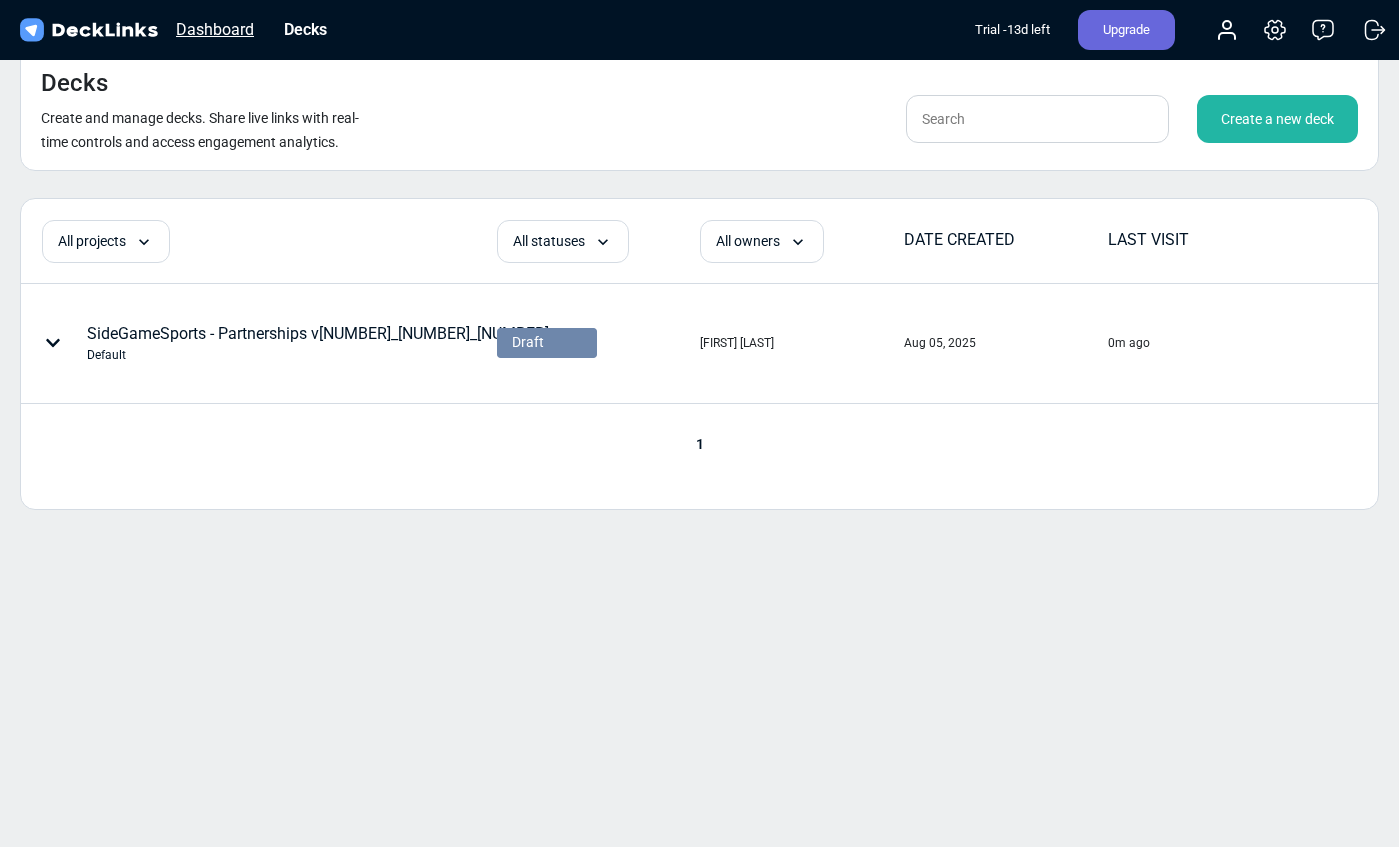 click on "Dashboard" at bounding box center (215, 29) 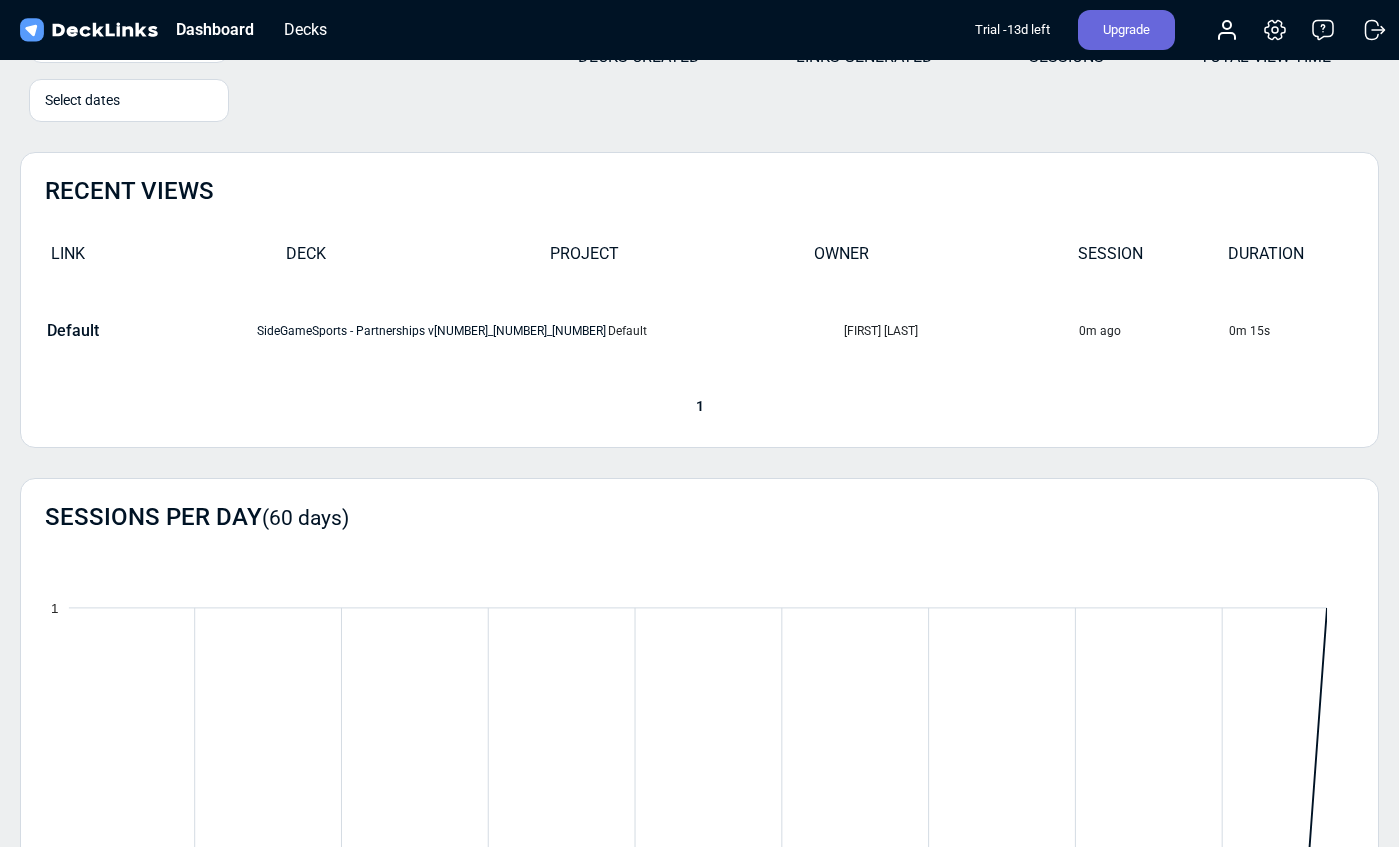 scroll, scrollTop: 0, scrollLeft: 0, axis: both 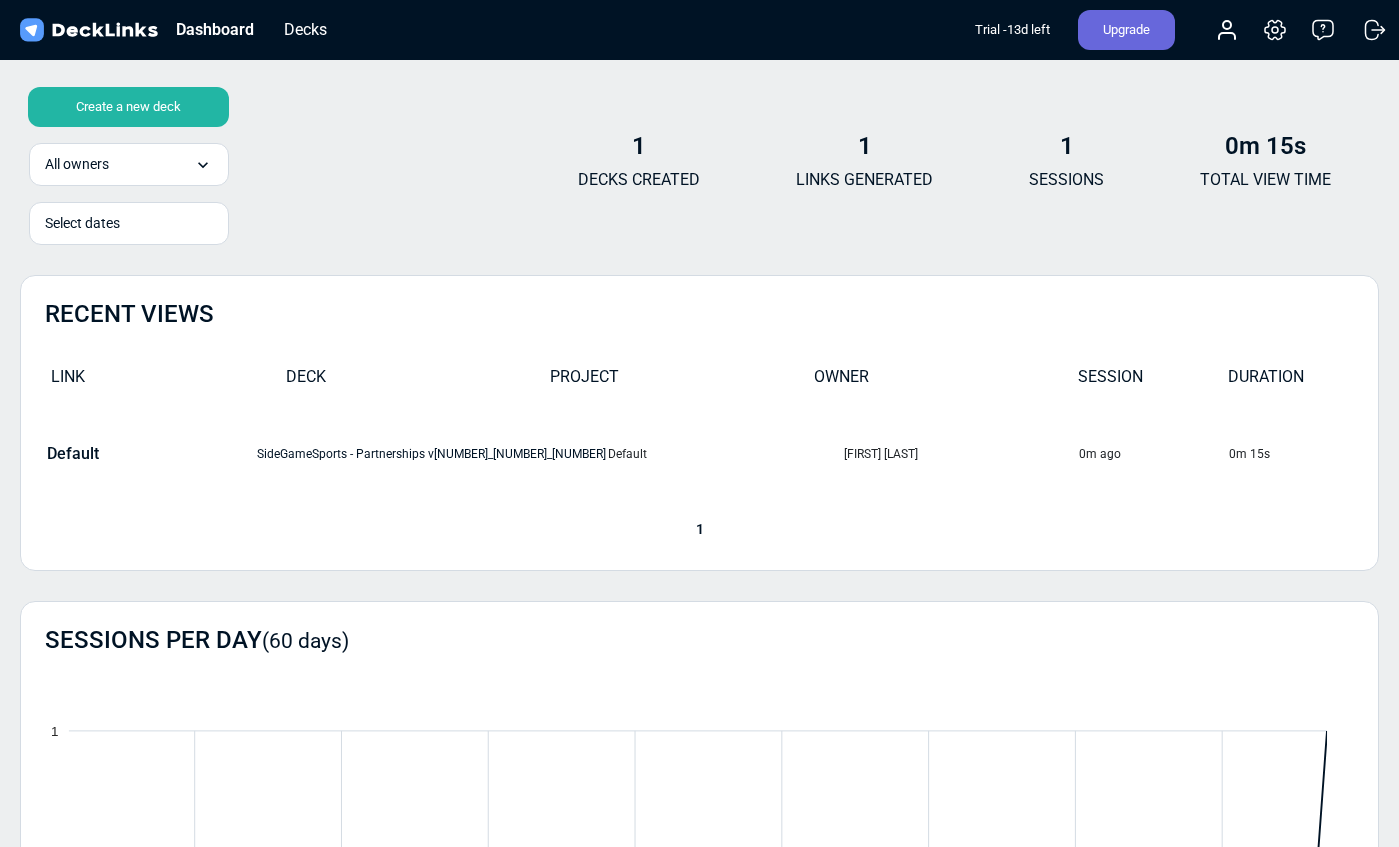 click on "[FIRST] [LAST]" at bounding box center (960, 454) 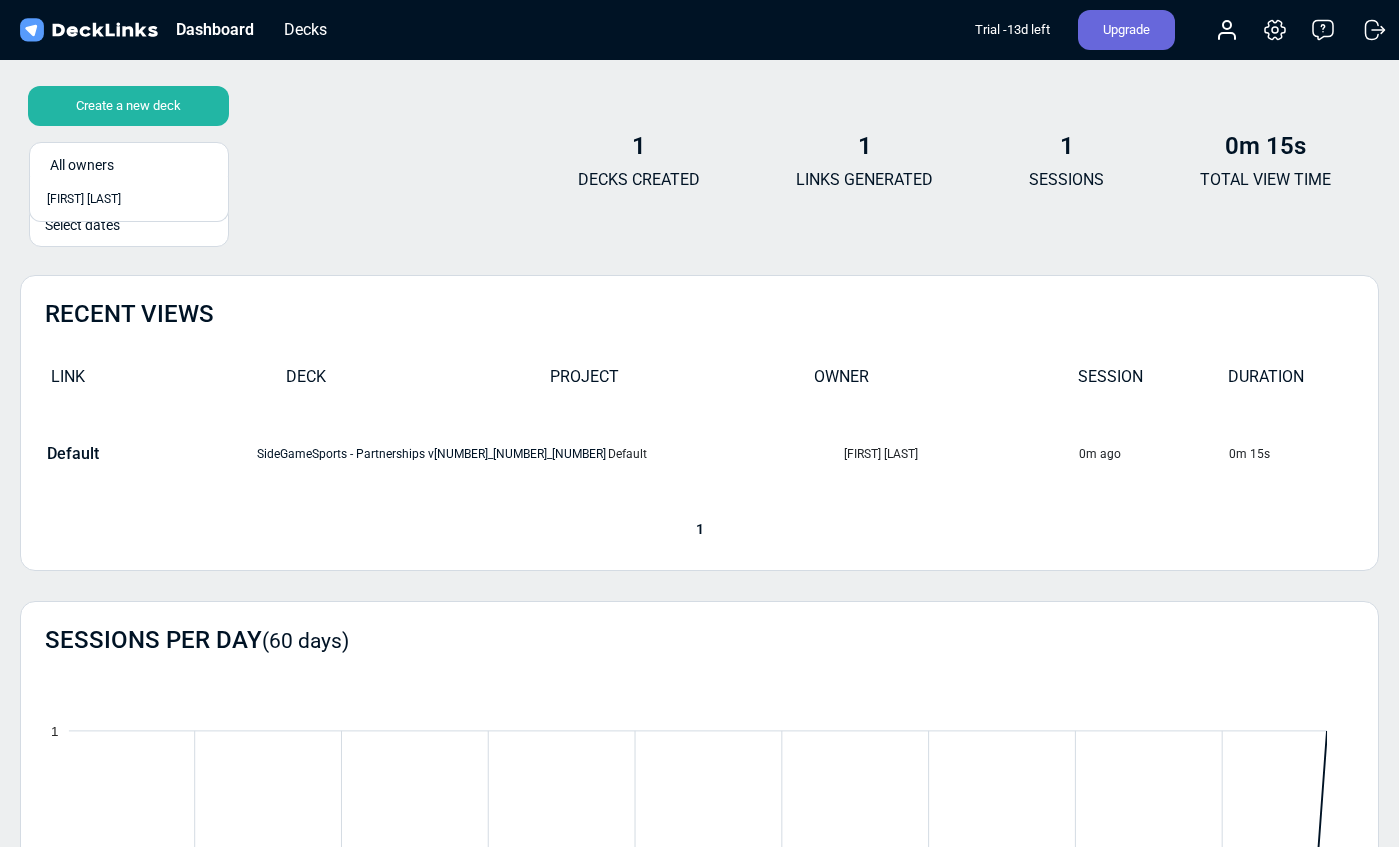 click on "Create a new deck      option [FIRST] [LAST] focused, [NUMBER] of [NUMBER]. [NUMBER] result available. Select is focused , press Down to open the menu,  press left to focus selected values All owners [FIRST] [LAST] Select dates [DAY] [MONTH] [NUMBER] DECKS CREATED [NUMBER] LINKS GENERATED [NUMBER] SESSIONS [DURATION] TOTAL VIEW TIME" at bounding box center [699, 170] 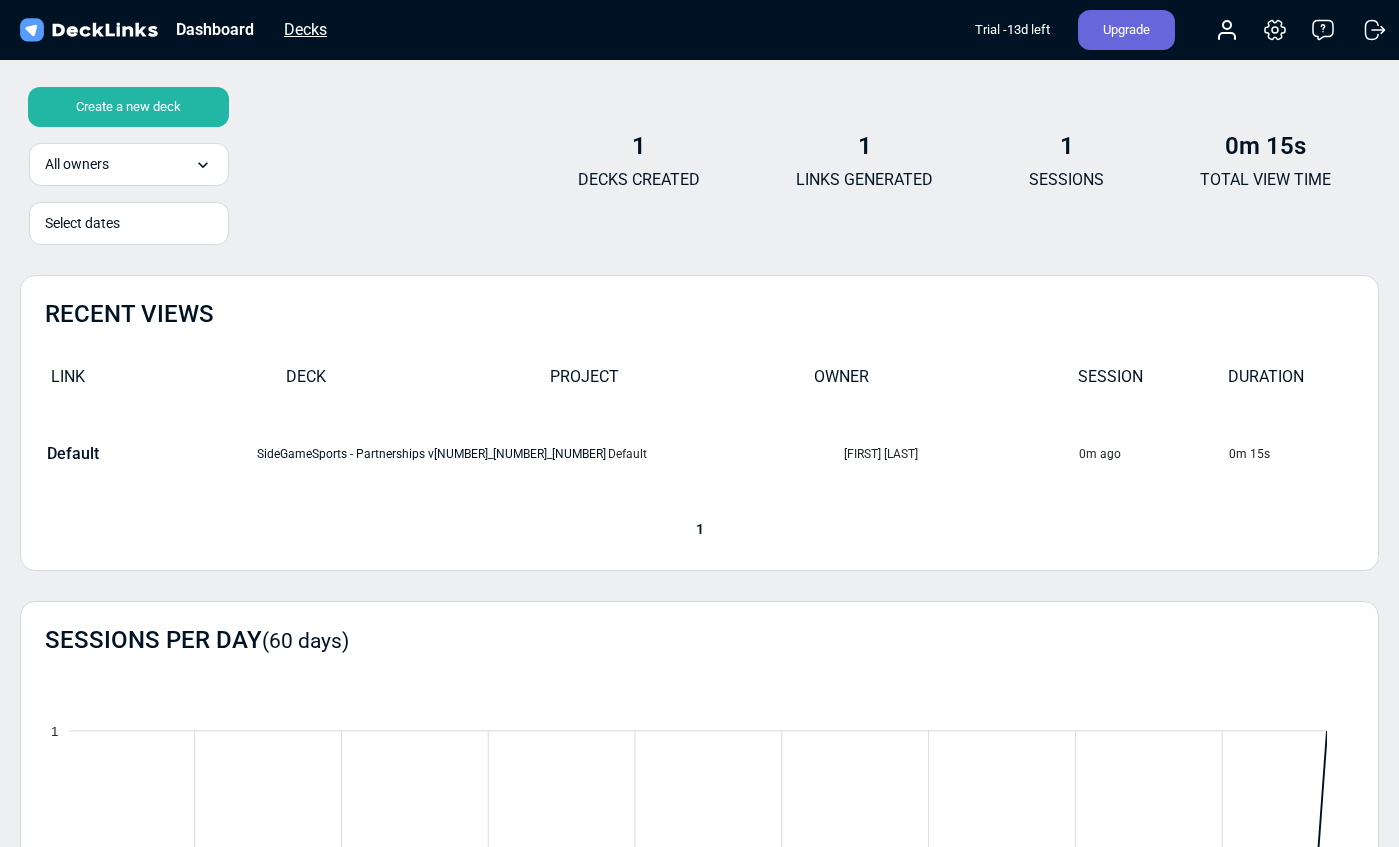 click on "Decks" at bounding box center [305, 29] 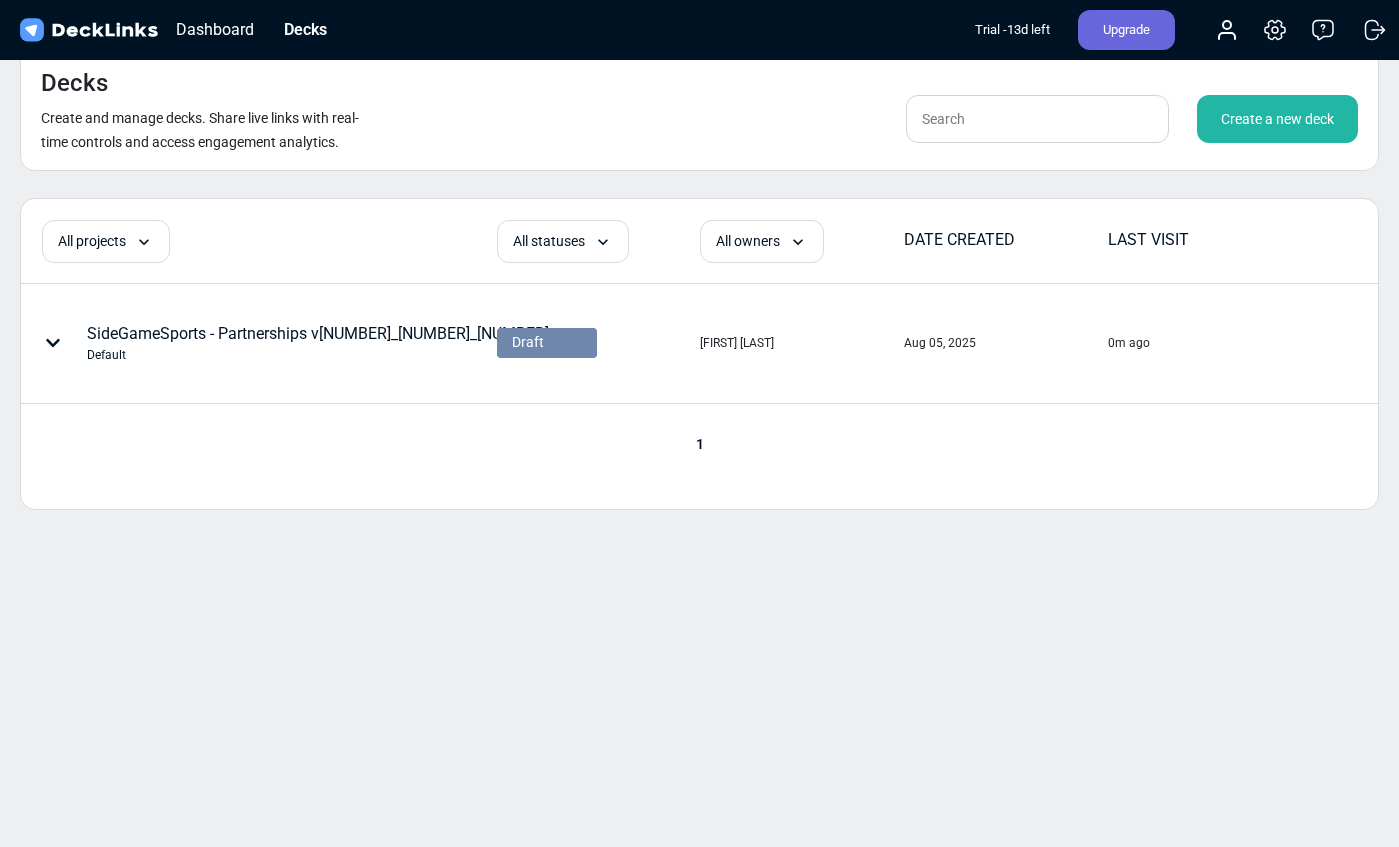 click on "Dashboard Decks" at bounding box center (179, 30) 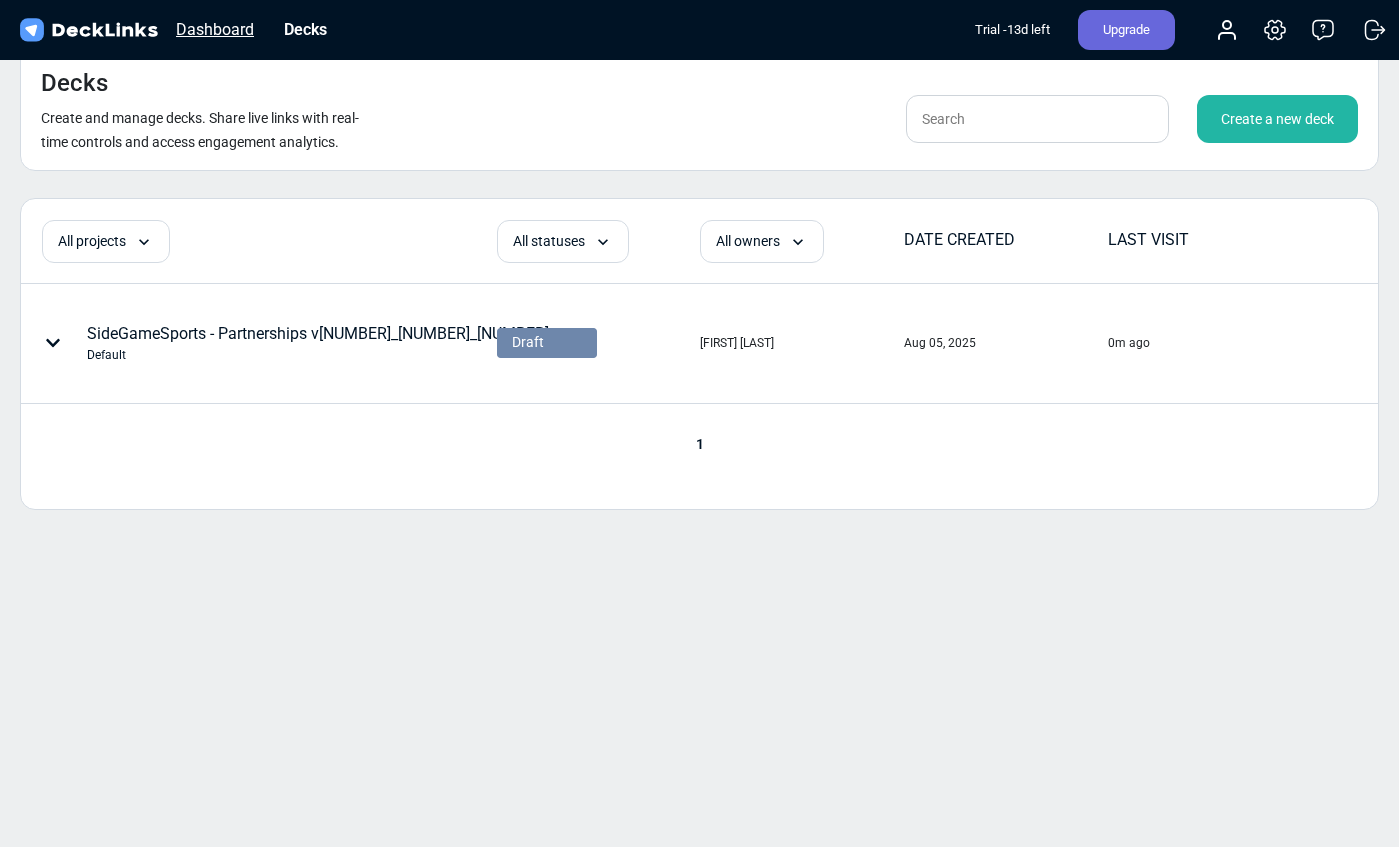 click on "Dashboard" at bounding box center (215, 29) 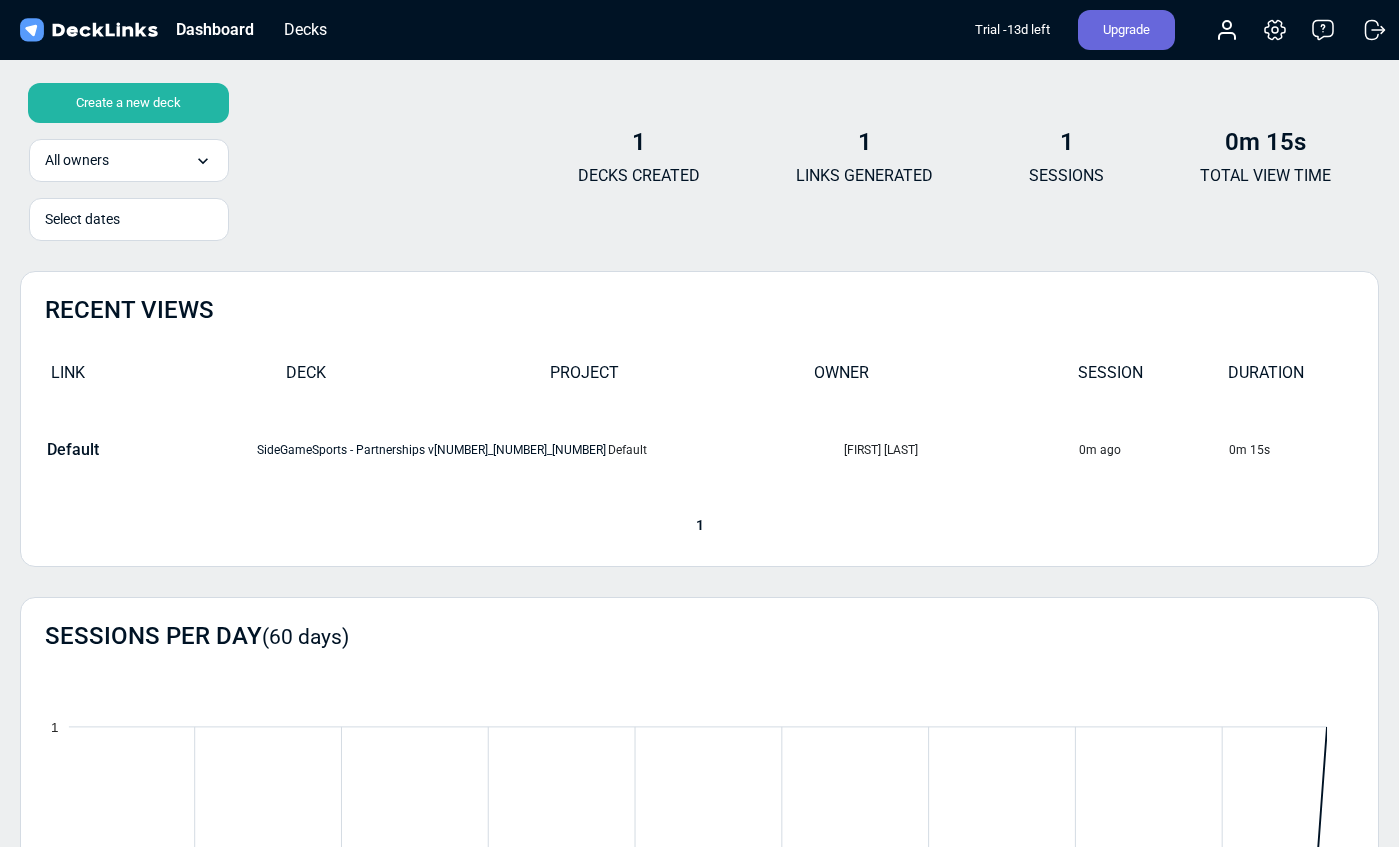 scroll, scrollTop: 0, scrollLeft: 0, axis: both 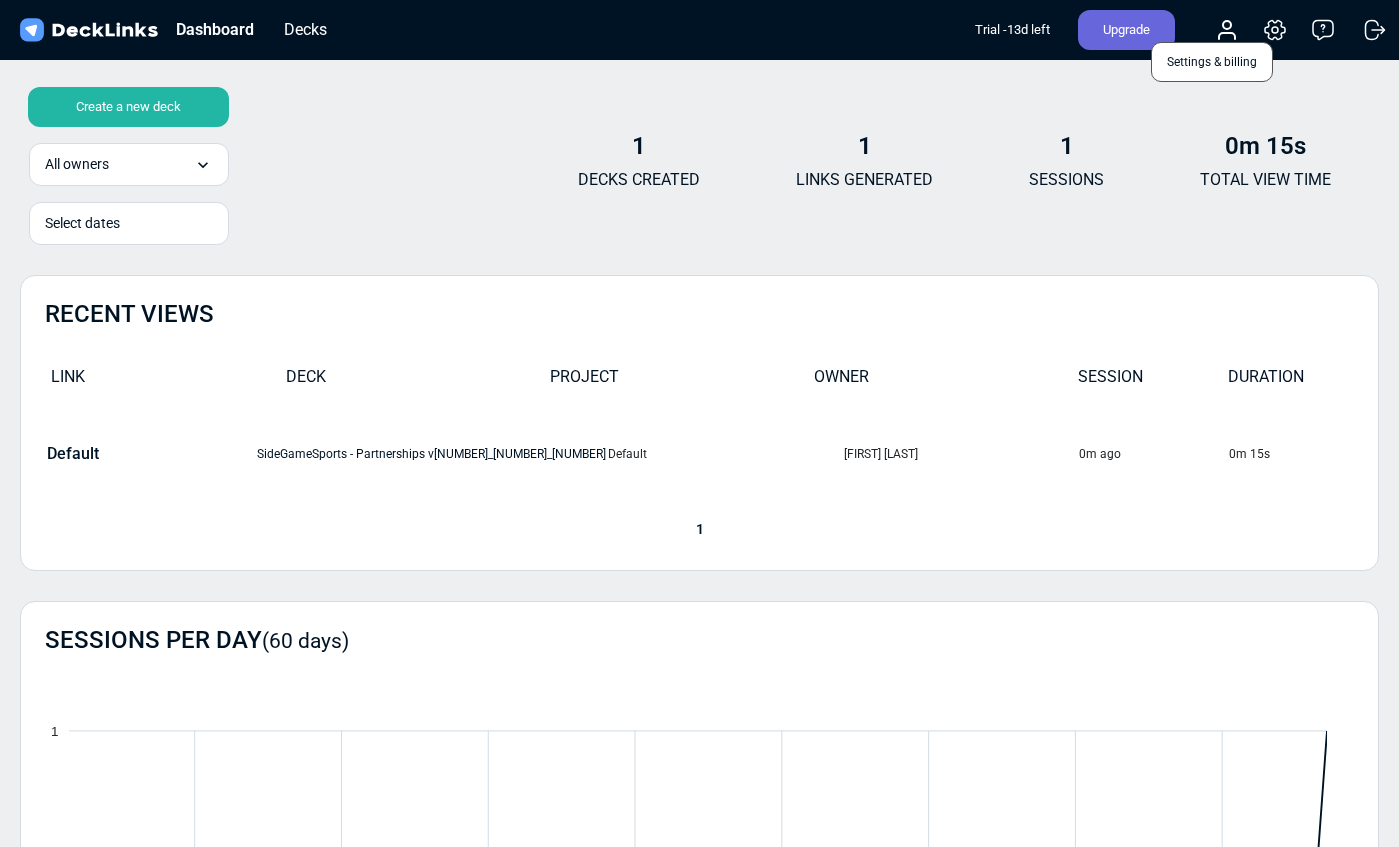 click 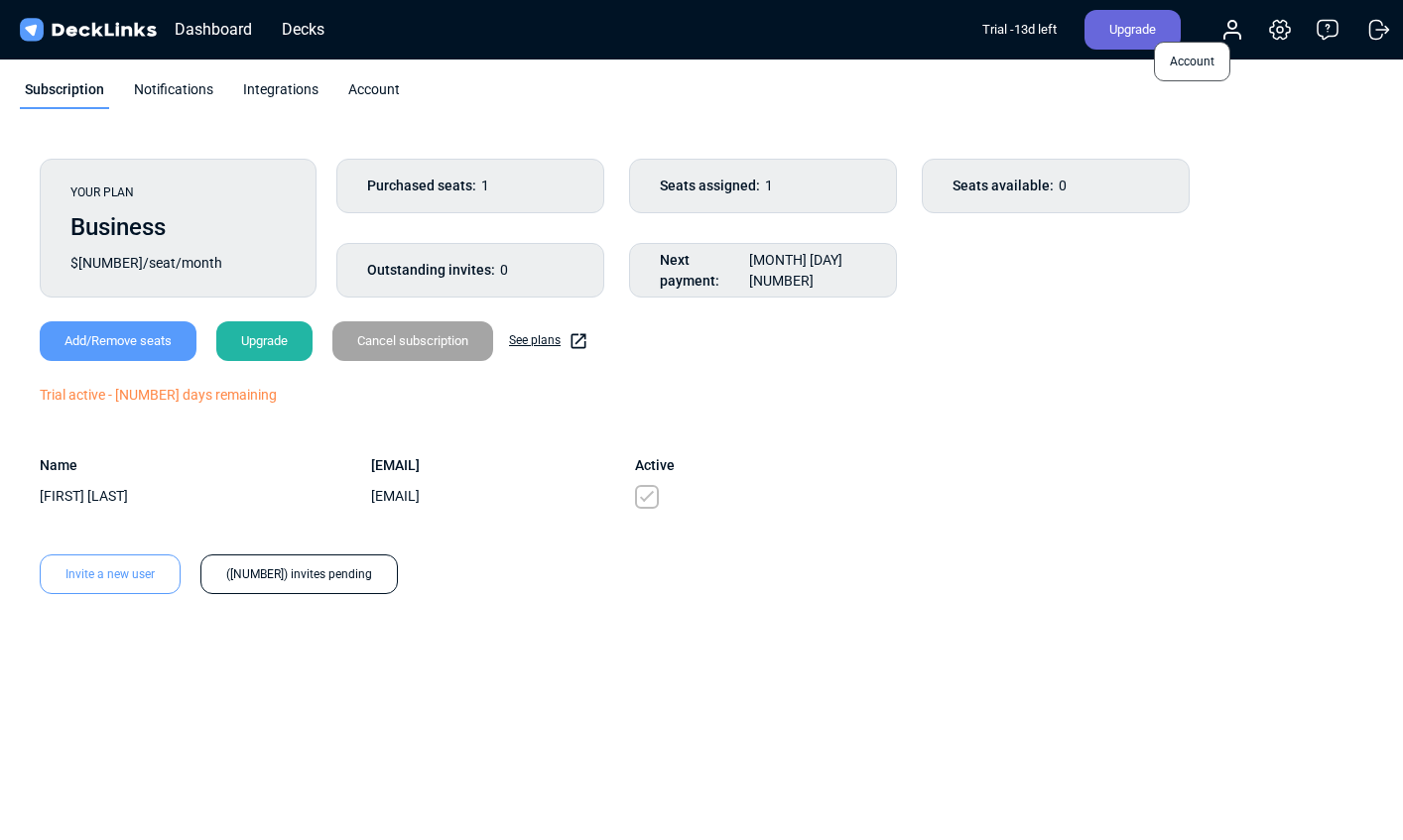 click 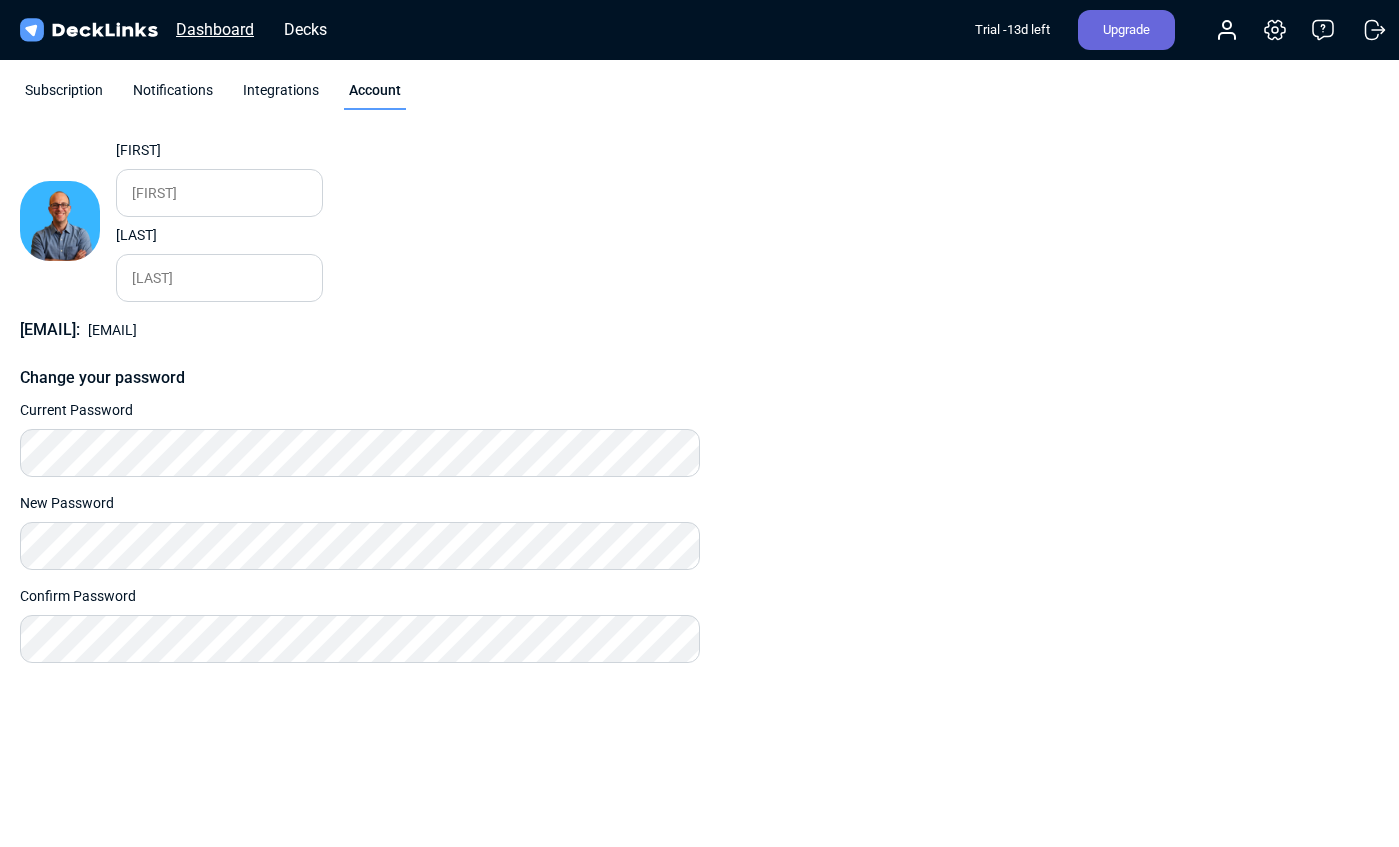 click on "Dashboard" at bounding box center (215, 29) 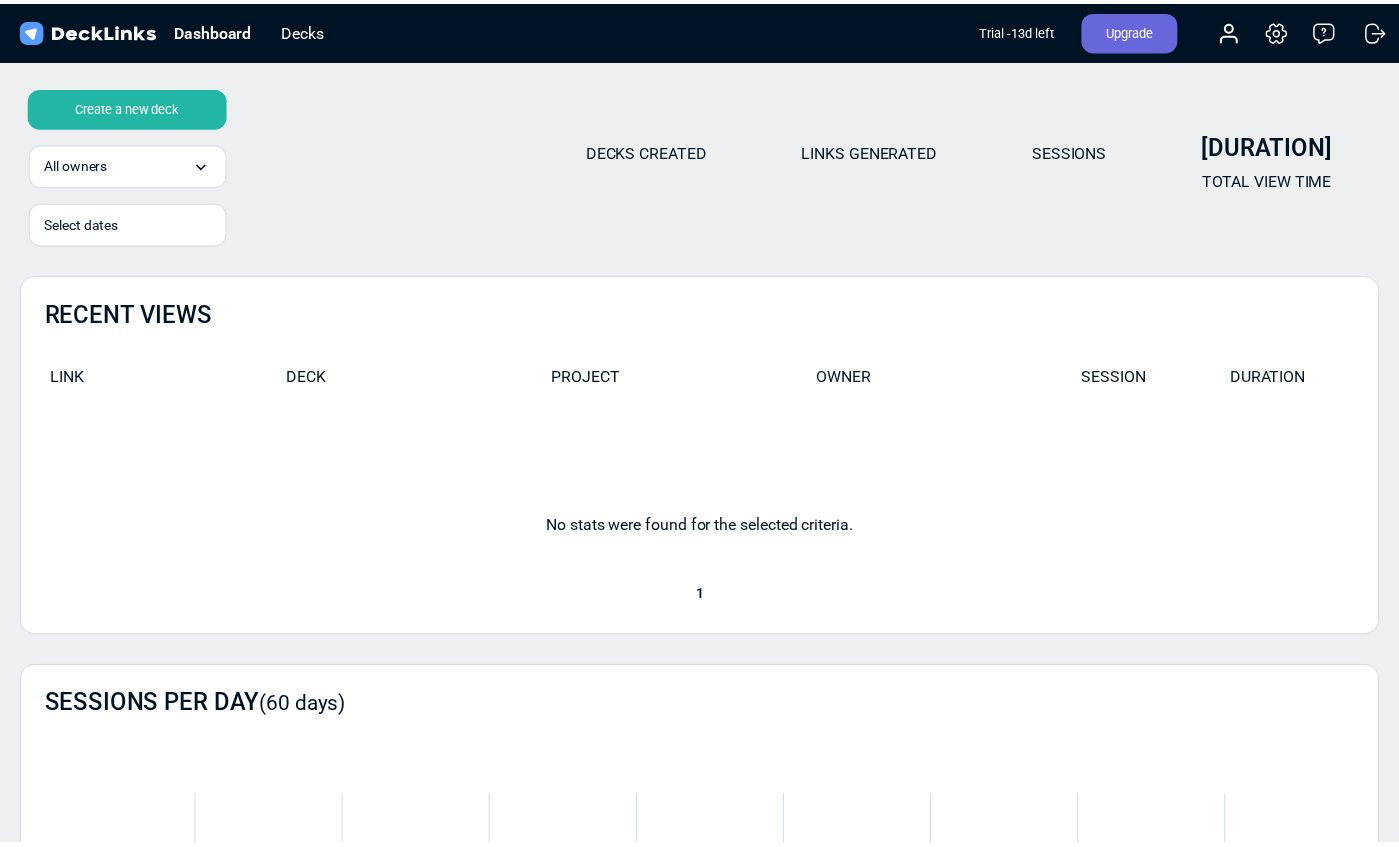 scroll, scrollTop: 0, scrollLeft: 0, axis: both 